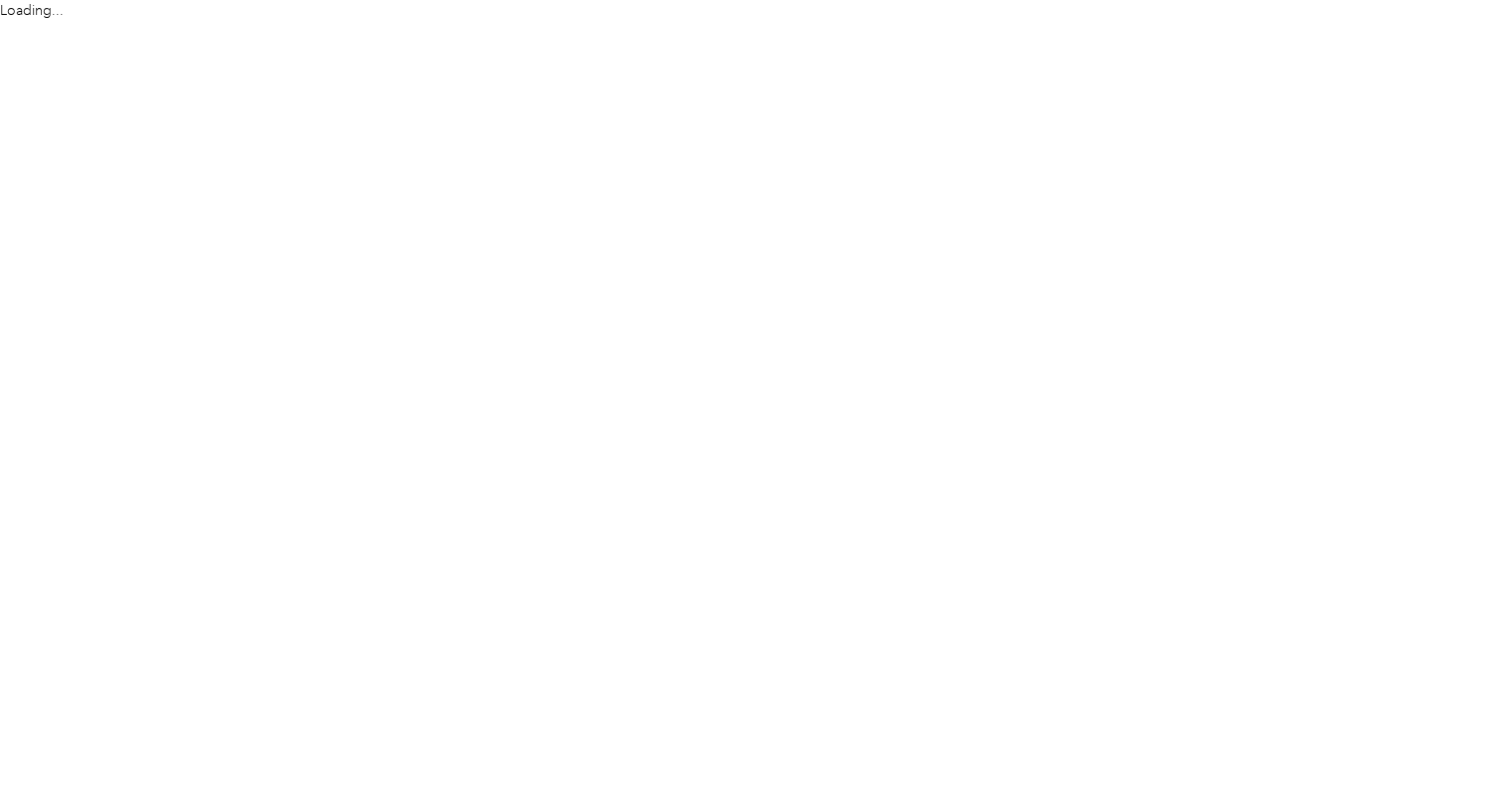 scroll, scrollTop: 0, scrollLeft: 0, axis: both 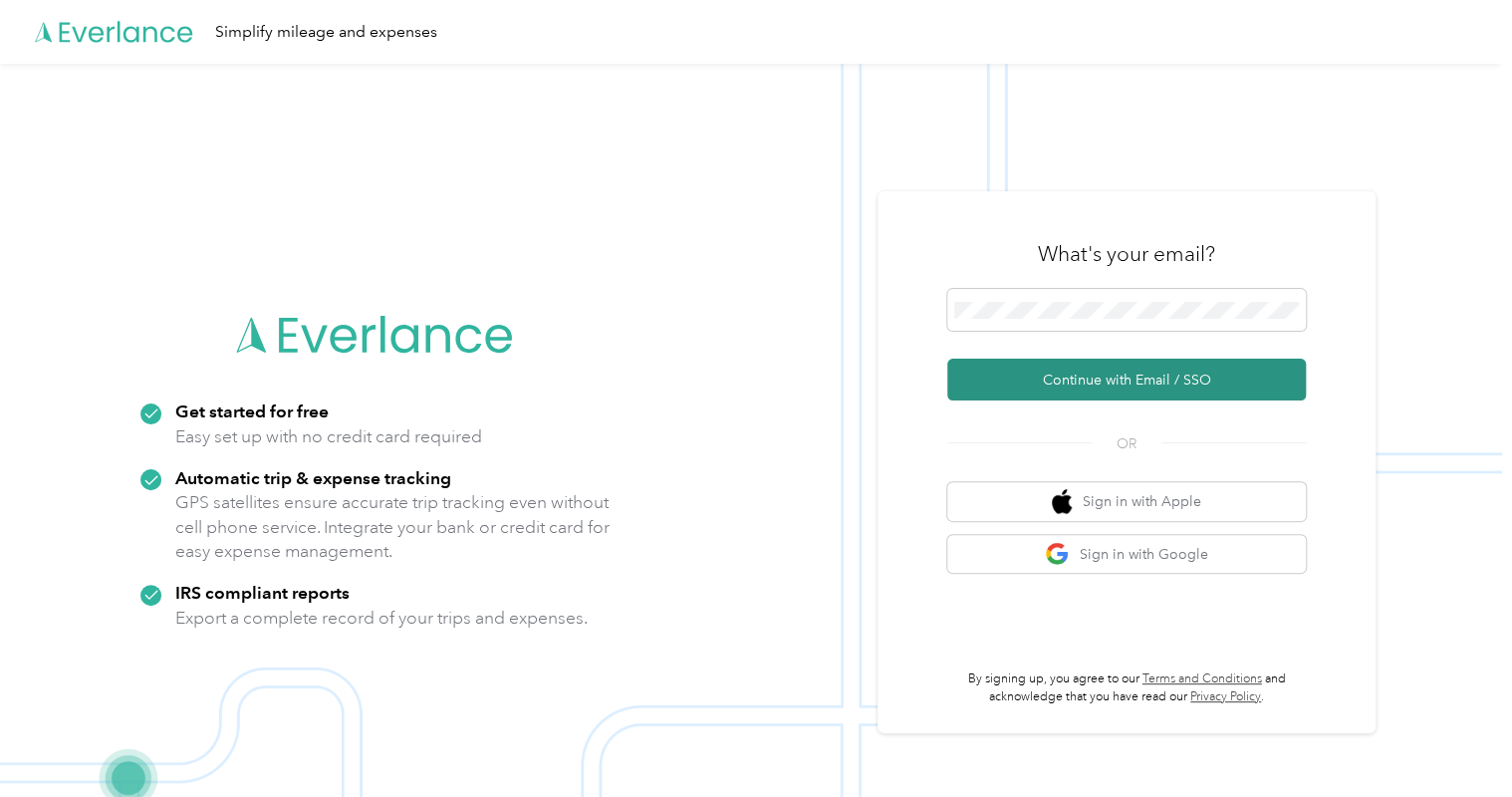 click on "Continue with Email / SSO" at bounding box center [1127, 380] 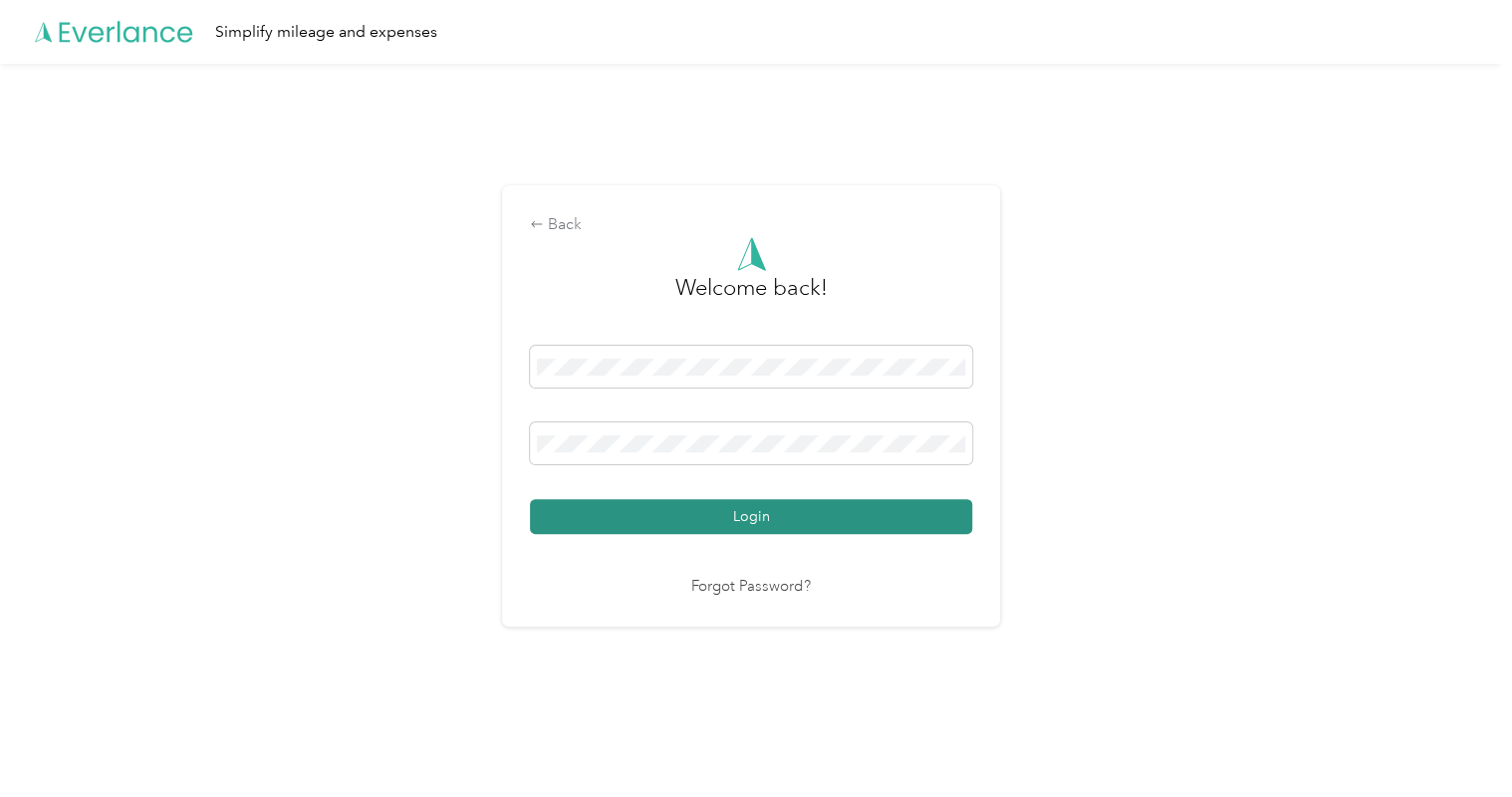 click on "Login" at bounding box center [751, 516] 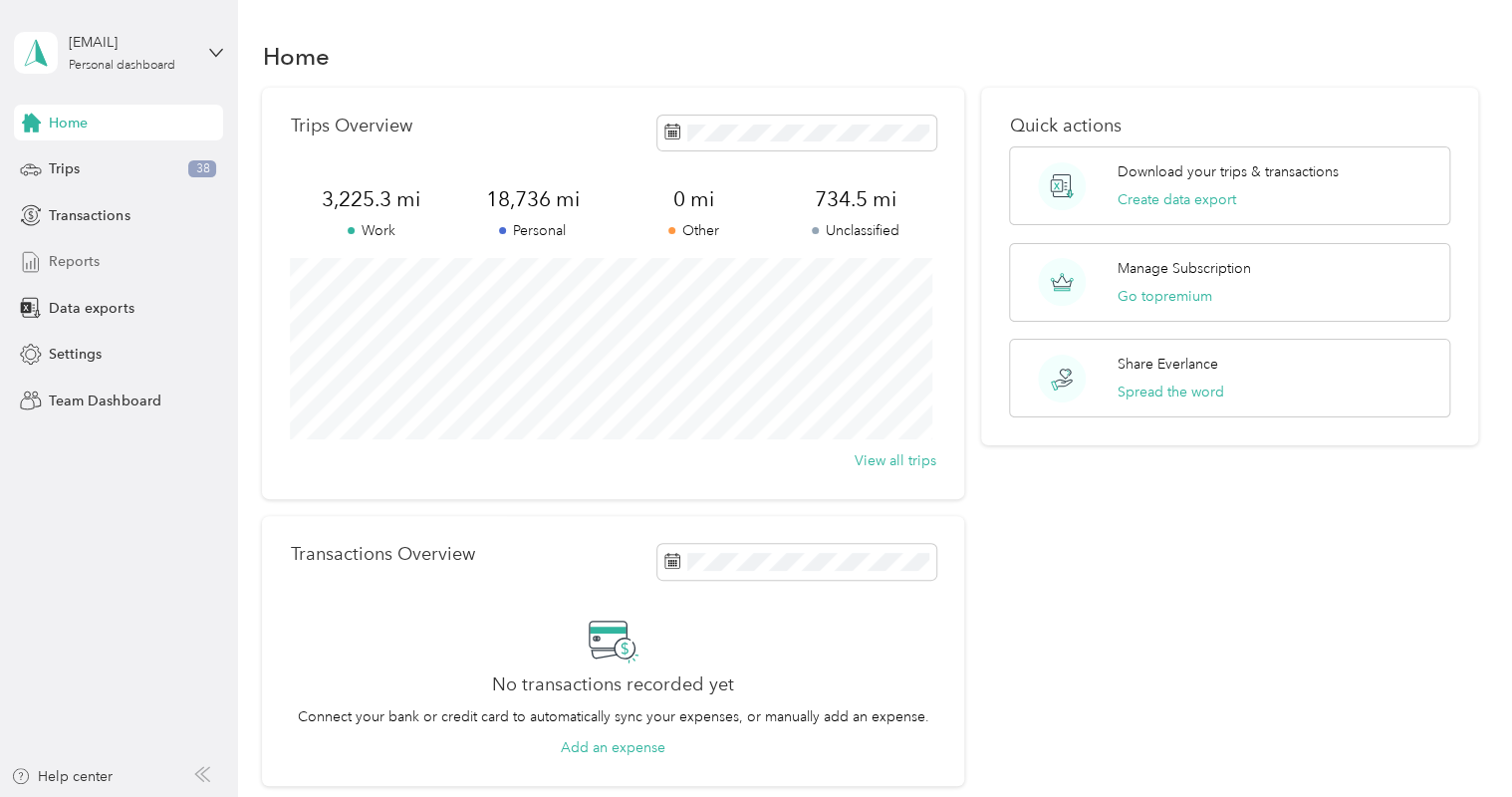click on "Reports" at bounding box center [74, 261] 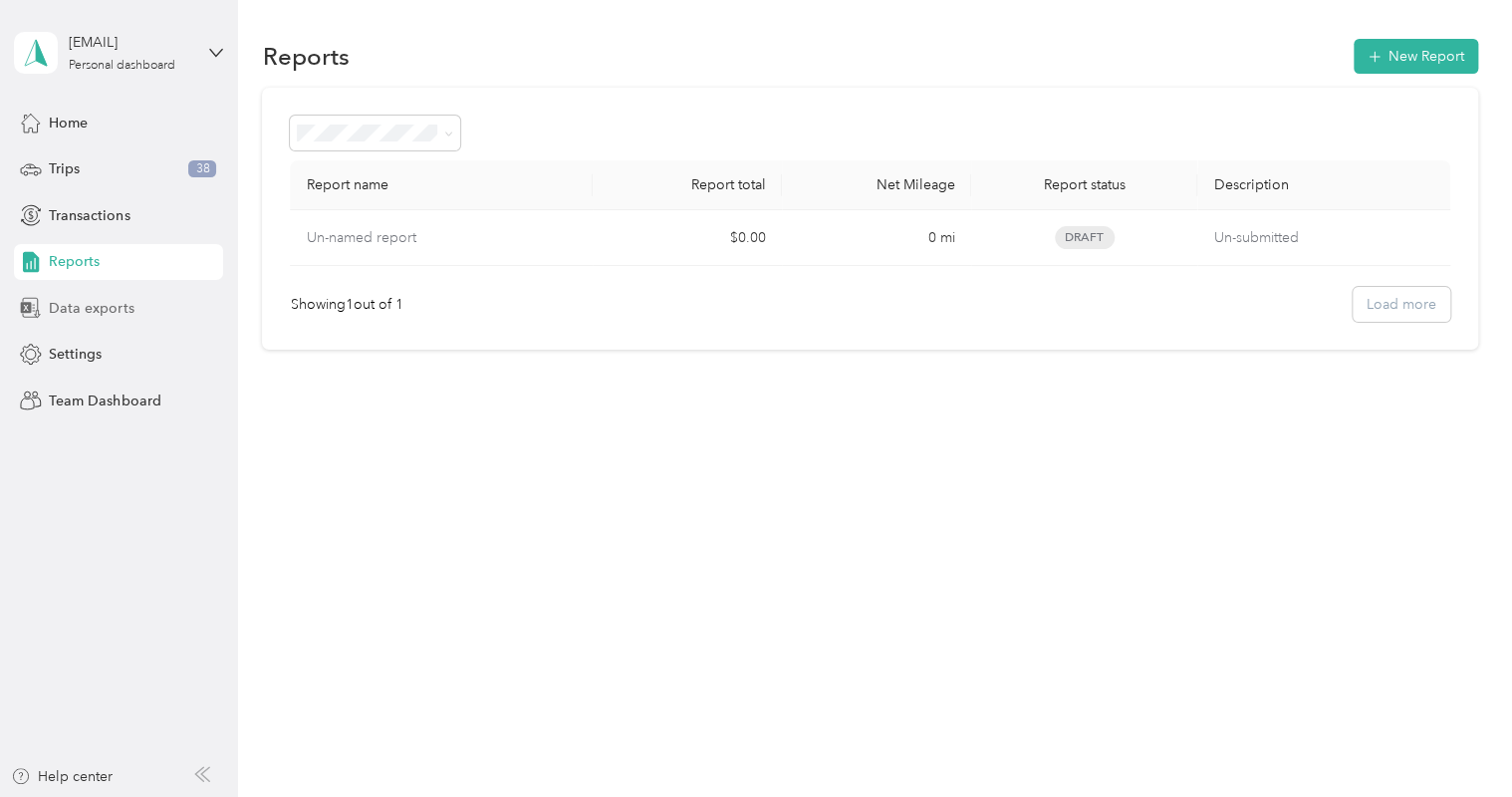 click on "Data exports" at bounding box center [91, 308] 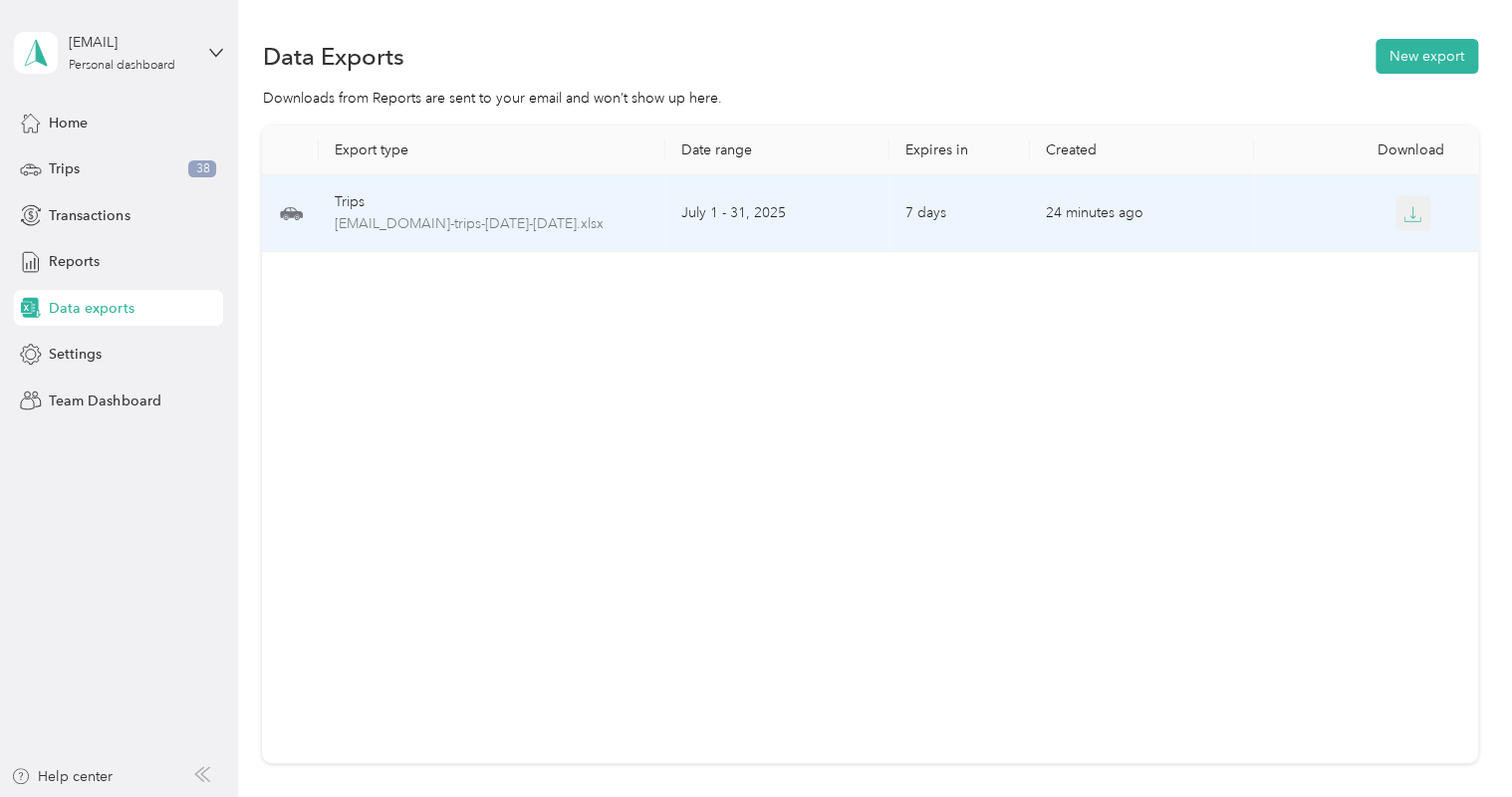 click 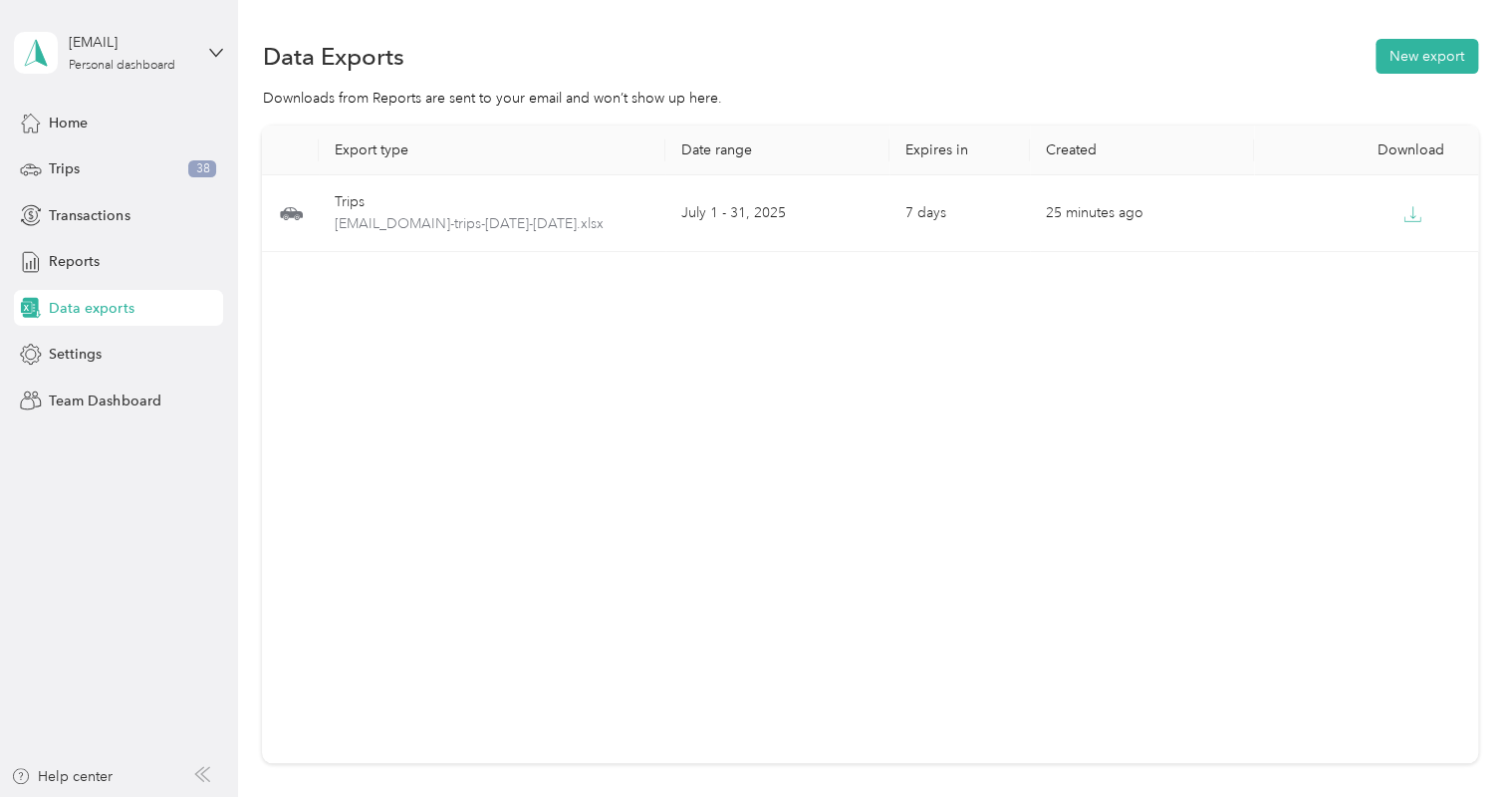 click on "Export type Date range Expires in Created Download             Trips [EMAIL_DOMAIN]-trips-[DATE]-[DATE].xlsx [MONTH] [NUMBER] - [NUMBER], [YEAR] [NUMBER] minutes ago" at bounding box center (870, 444) 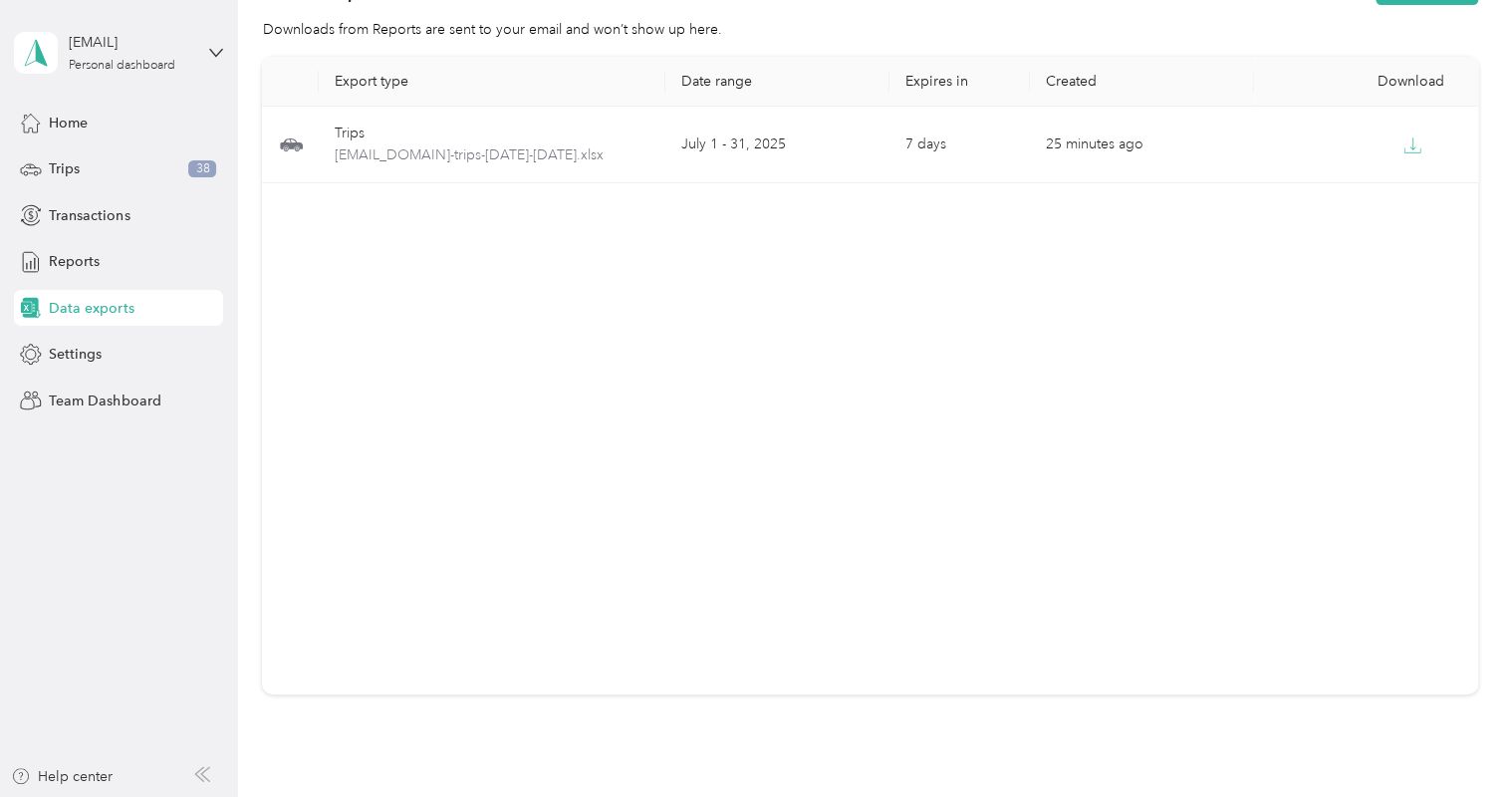 scroll, scrollTop: 0, scrollLeft: 0, axis: both 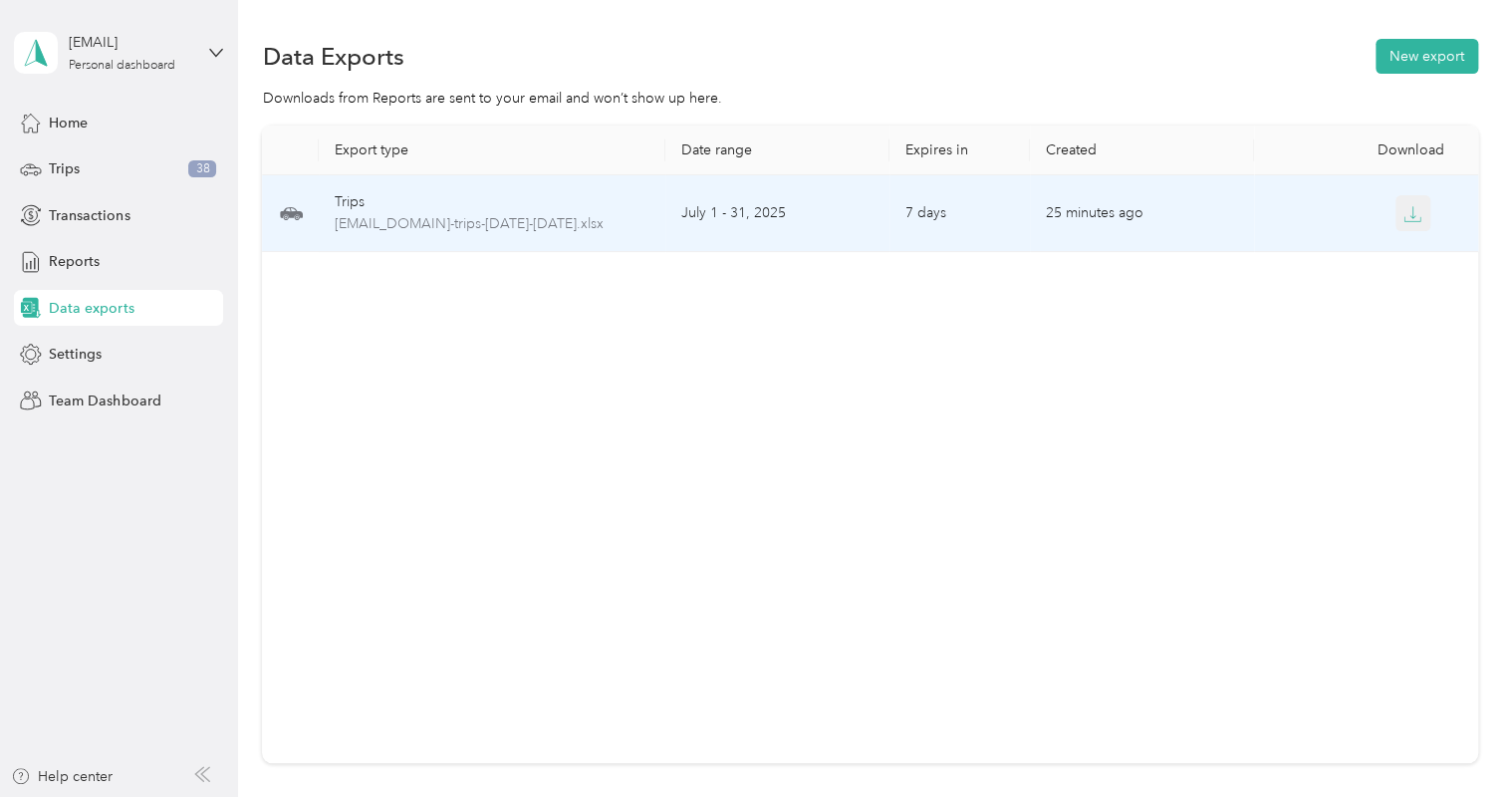 click 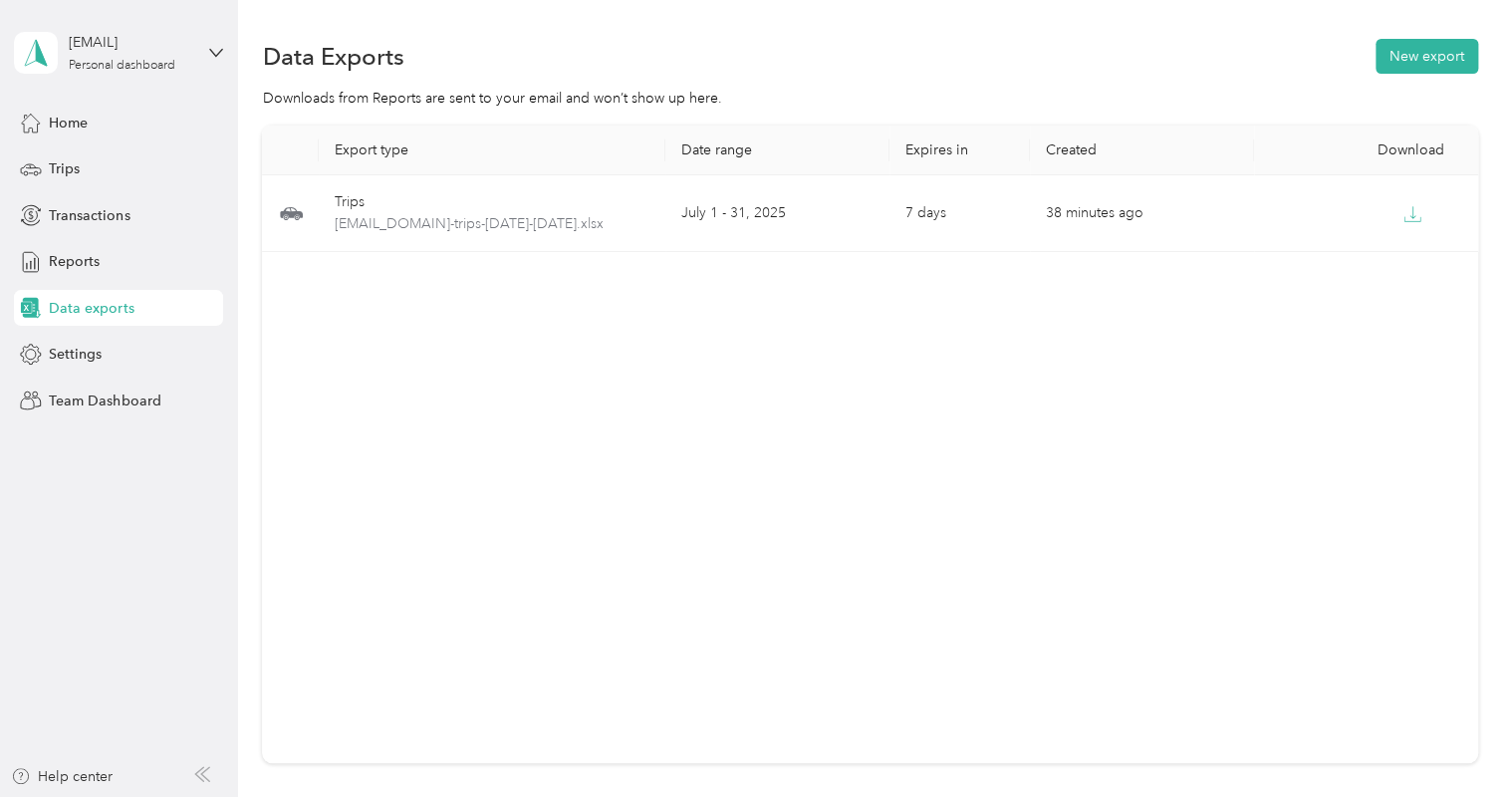 click on "Export type Date range Expires in Created Download             Trips [EMAIL_DOMAIN]-trips-[DATE]-[DATE].xlsx [MONTH] [NUMBER] - [NUMBER], [YEAR] [NUMBER] days [NUMBER] minutes ago" at bounding box center [870, 444] 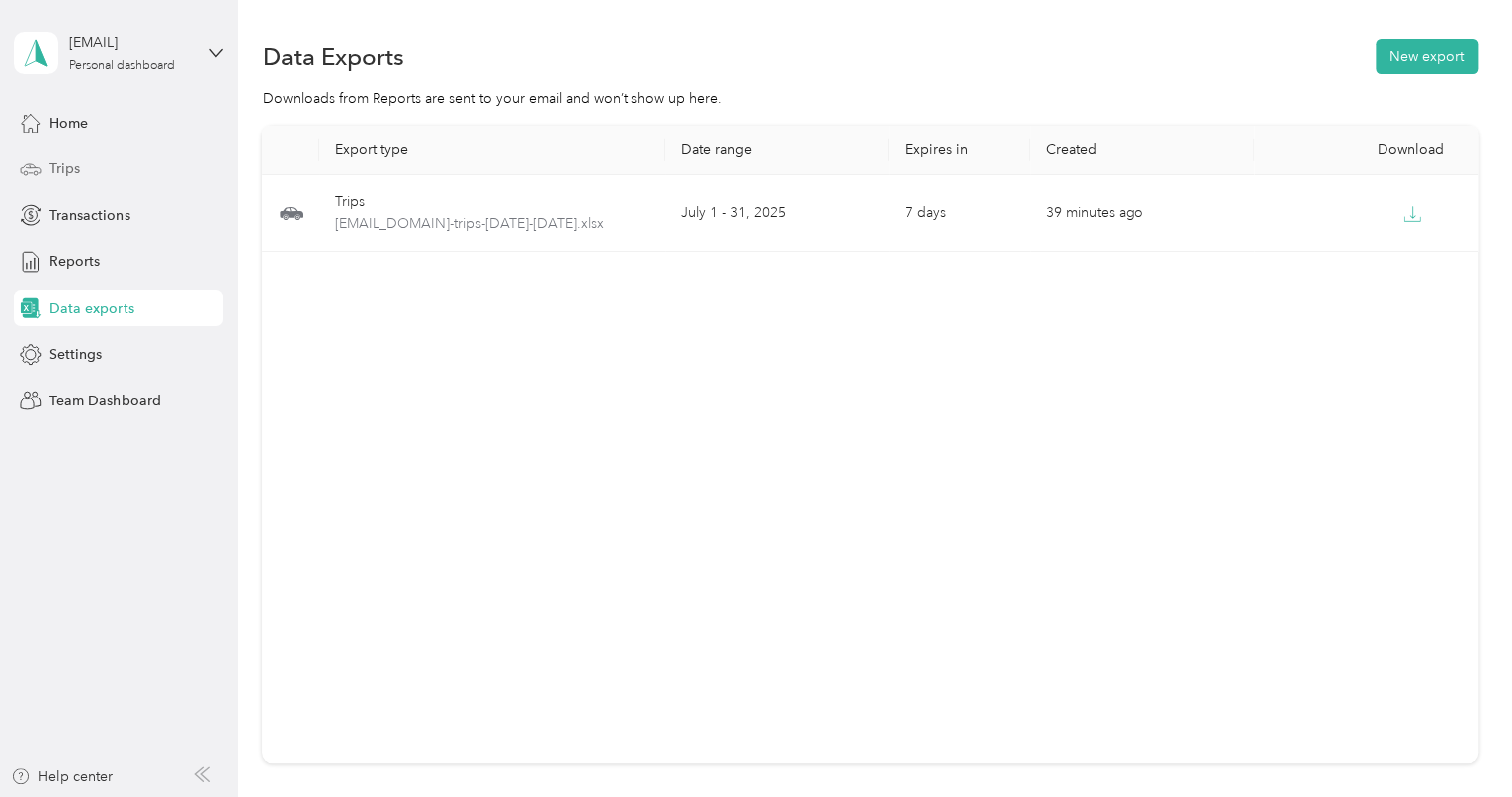 click on "Trips" at bounding box center [64, 168] 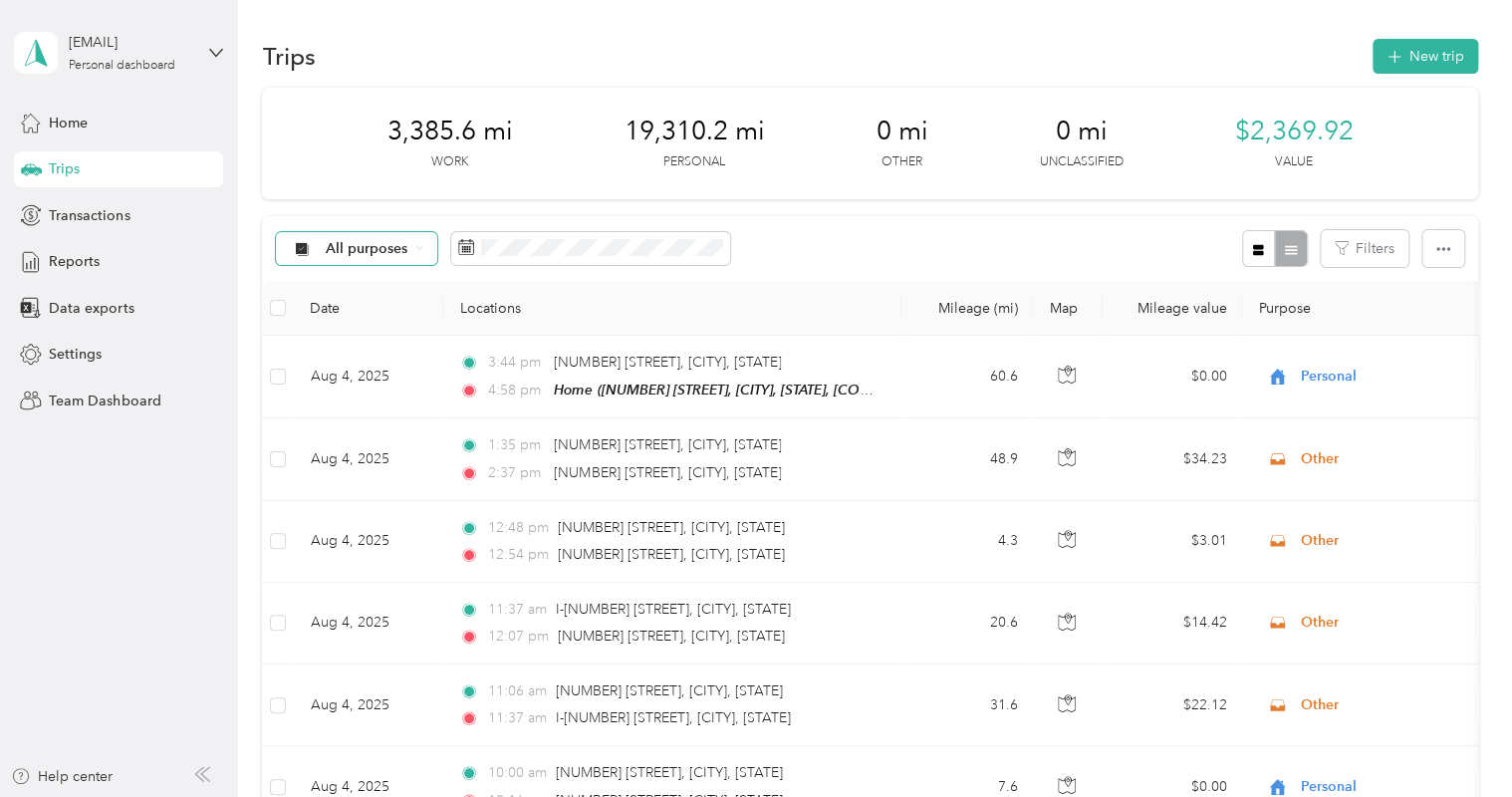 click on "All purposes" at bounding box center (367, 249) 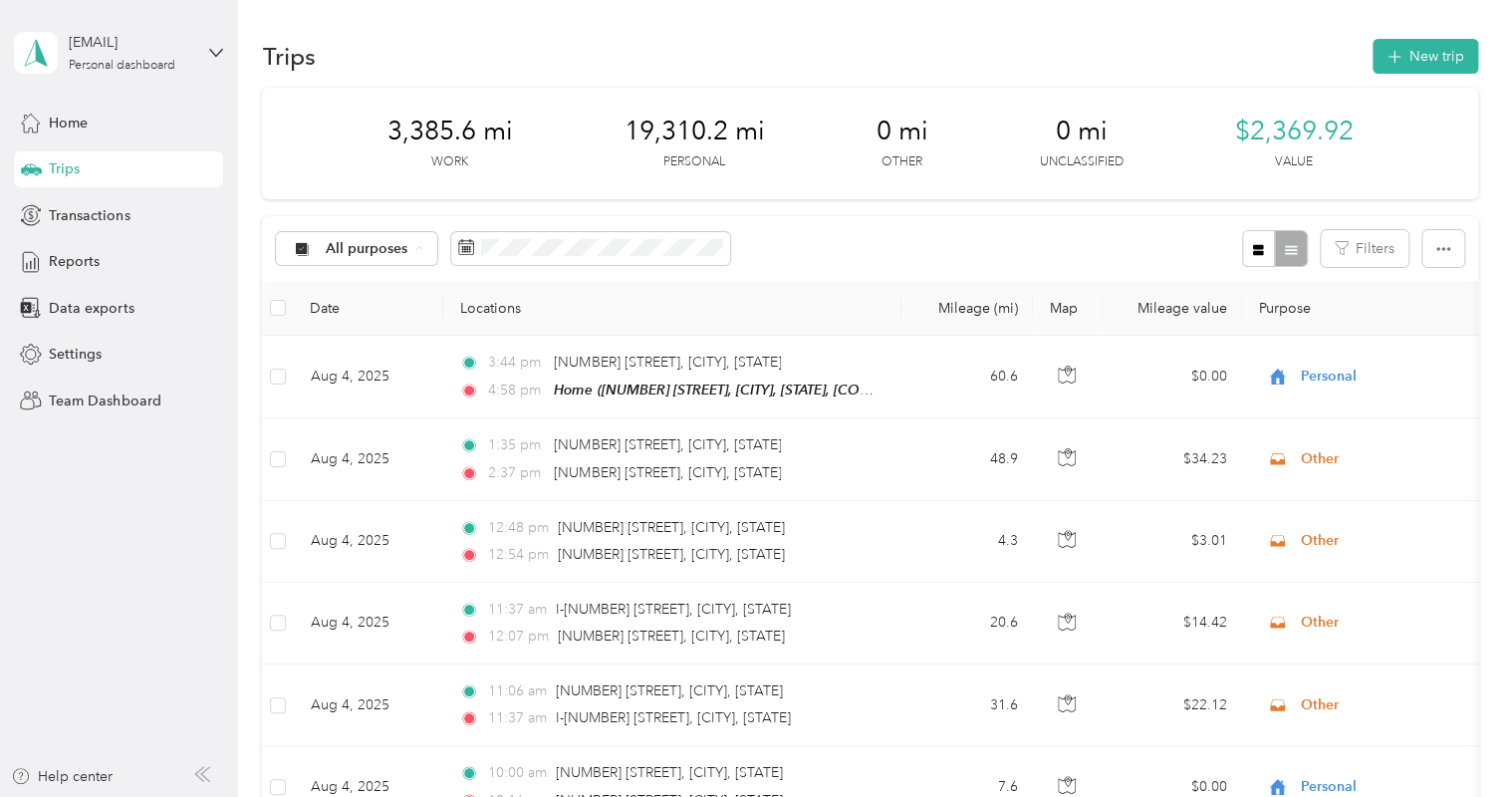 click on "Work" at bounding box center (374, 354) 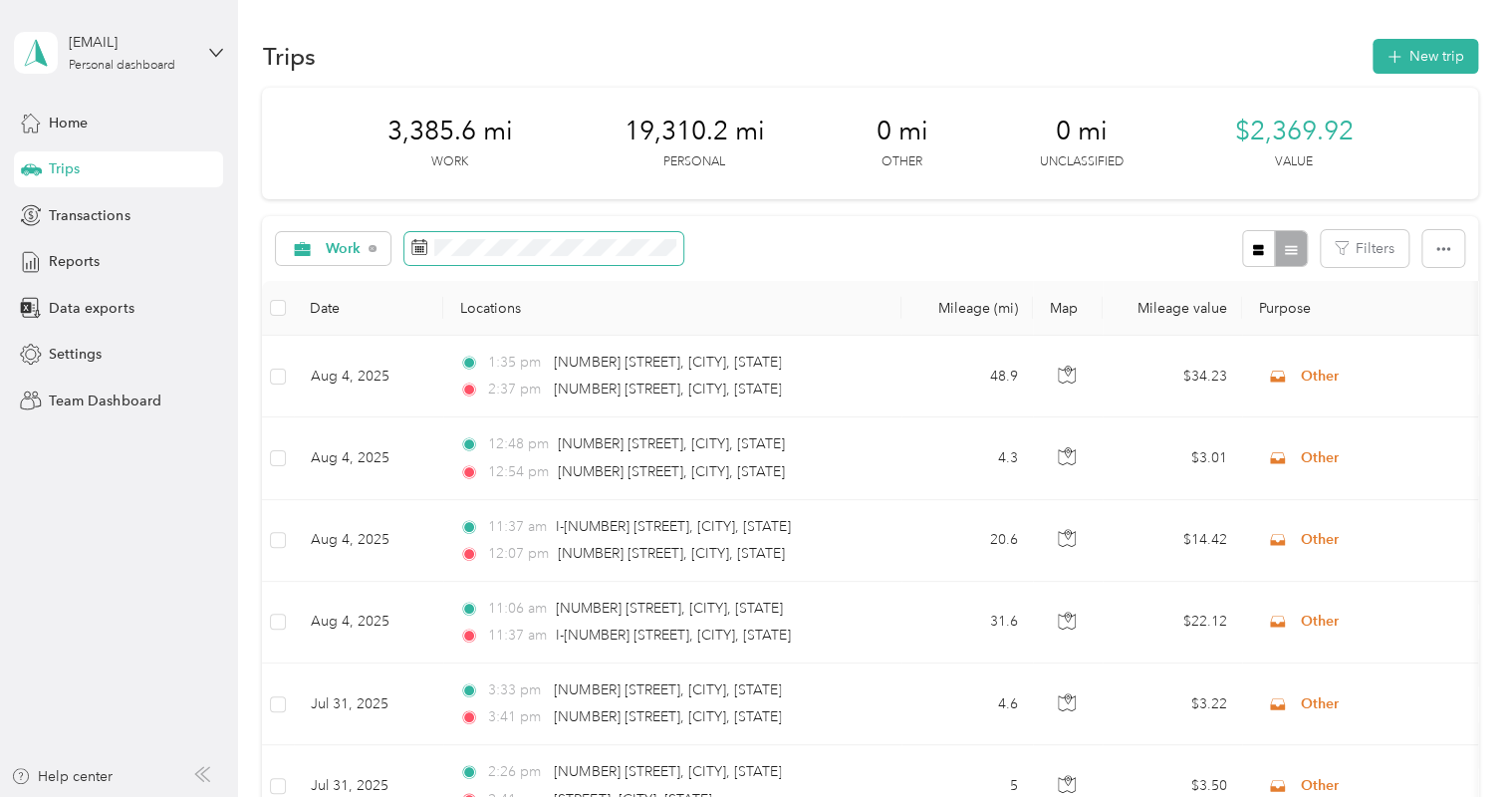 click at bounding box center [544, 249] 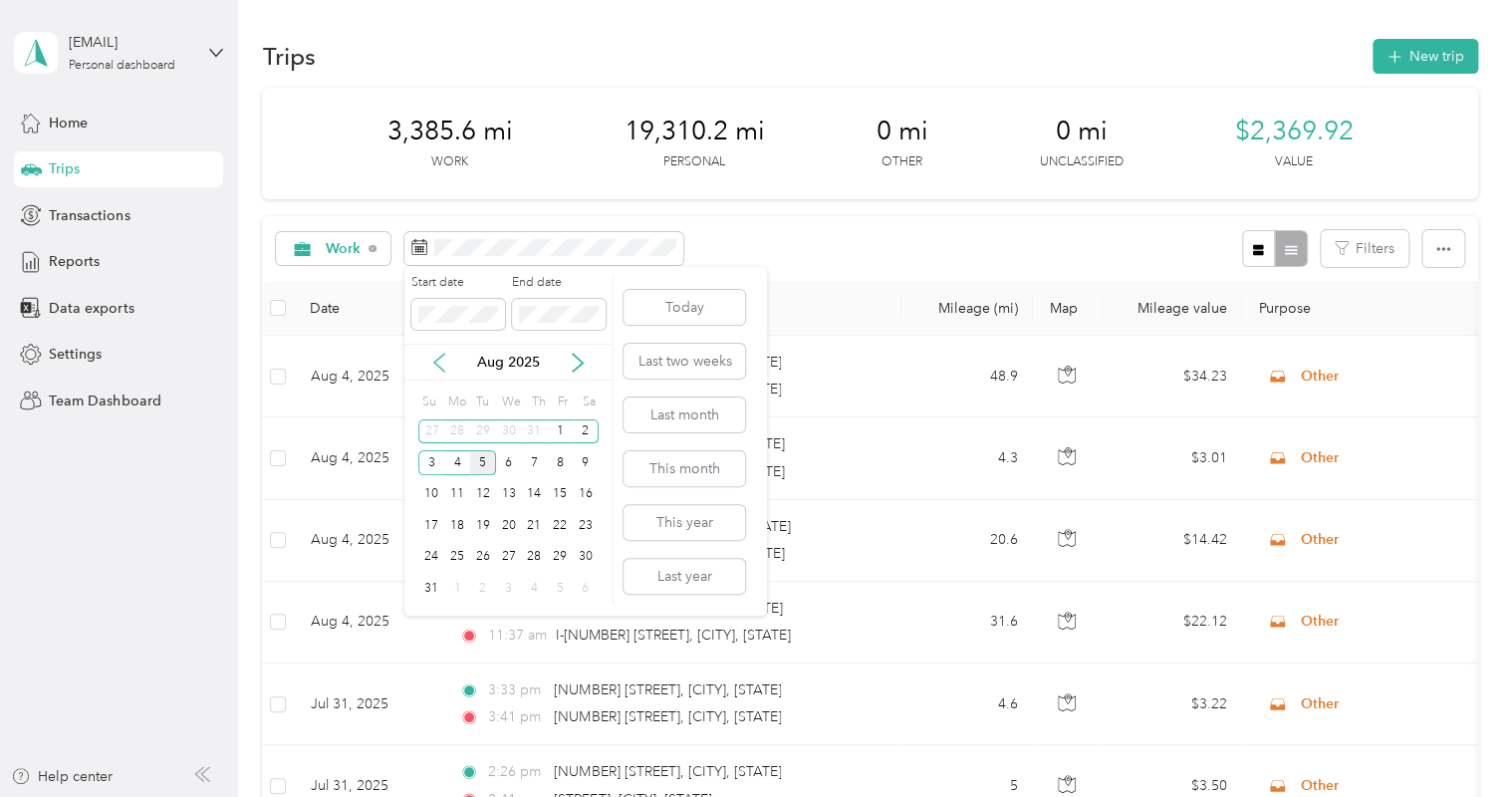 click 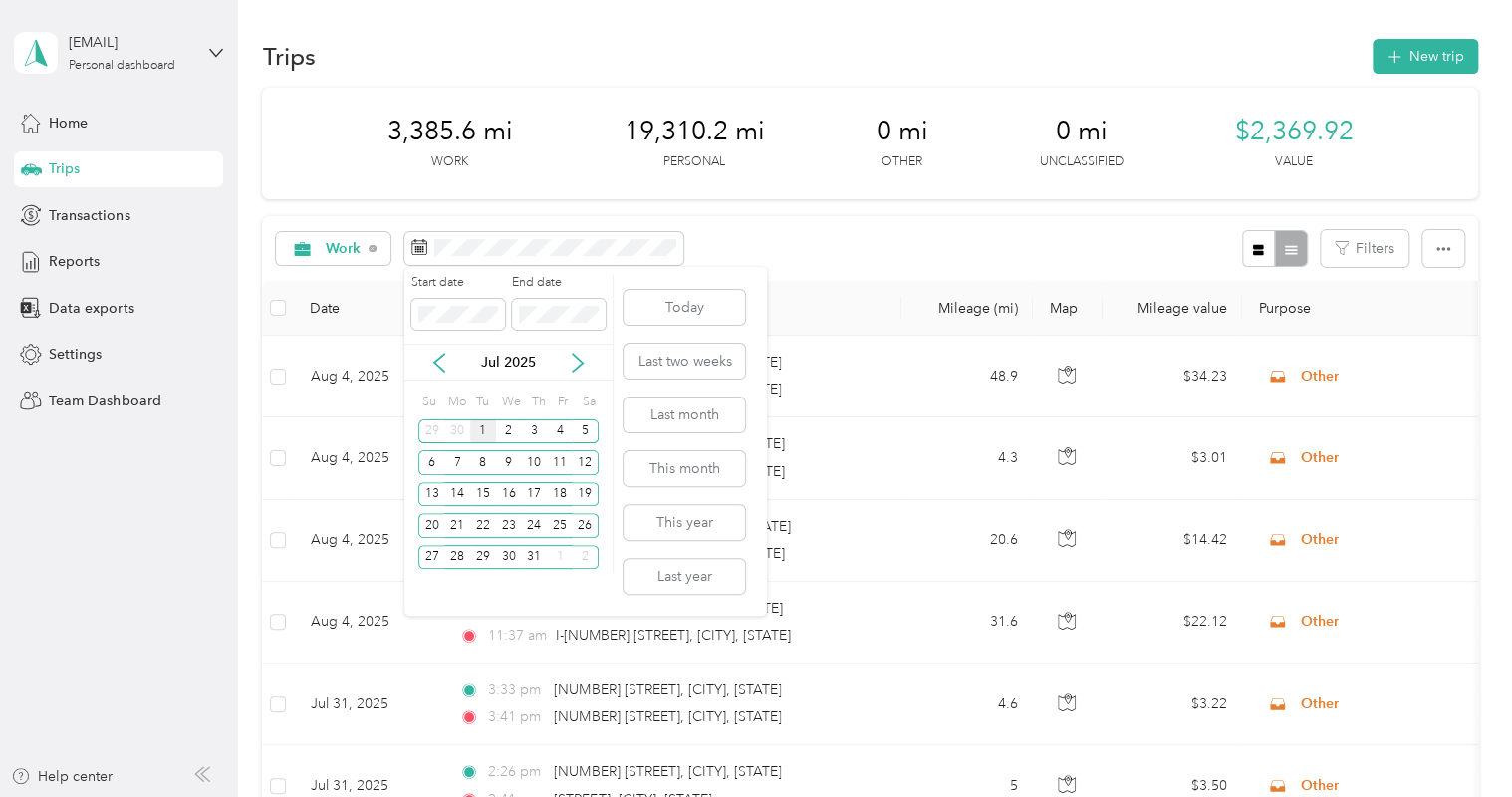 click on "1" at bounding box center [483, 431] 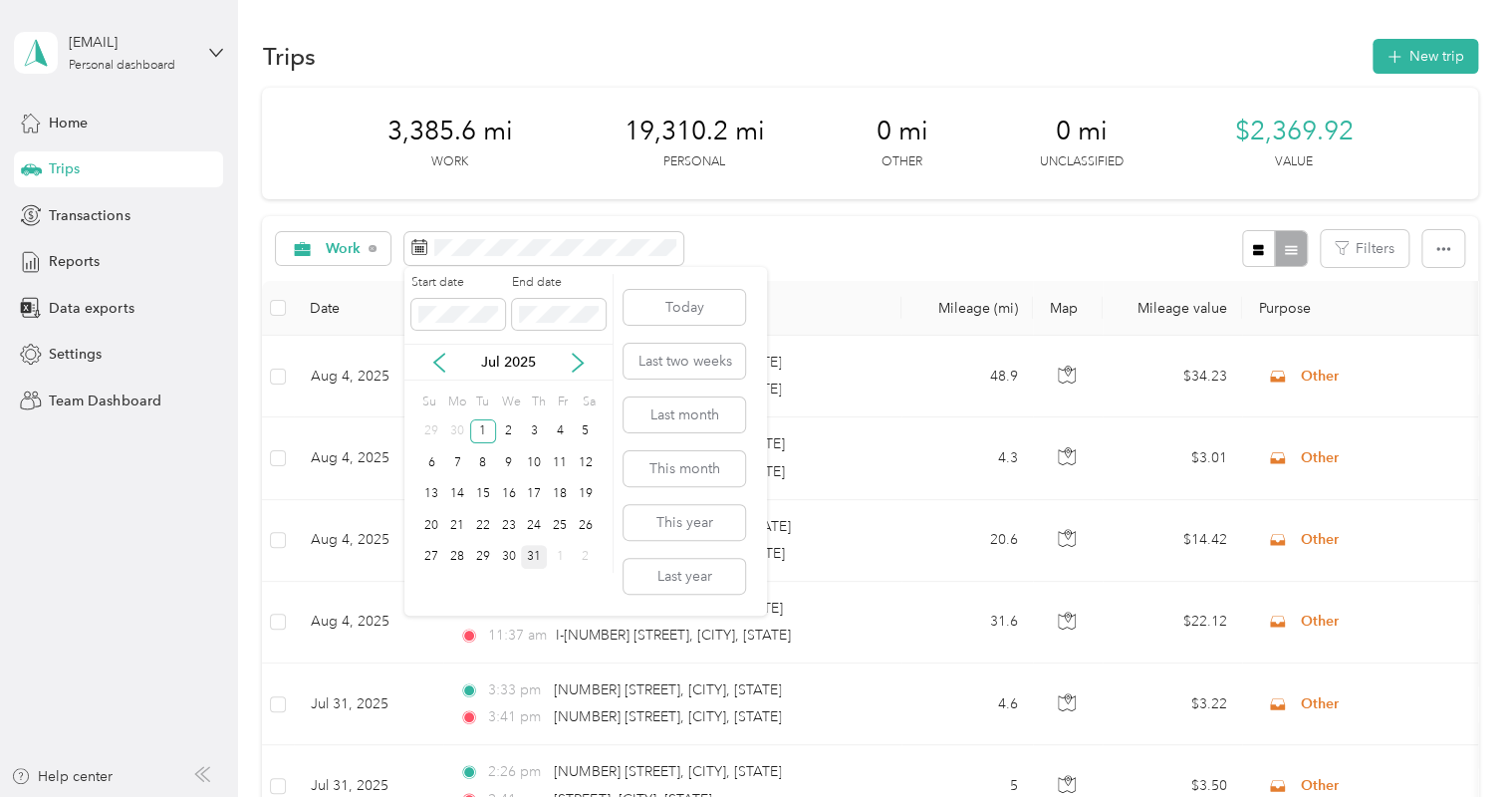 click on "31" at bounding box center [534, 557] 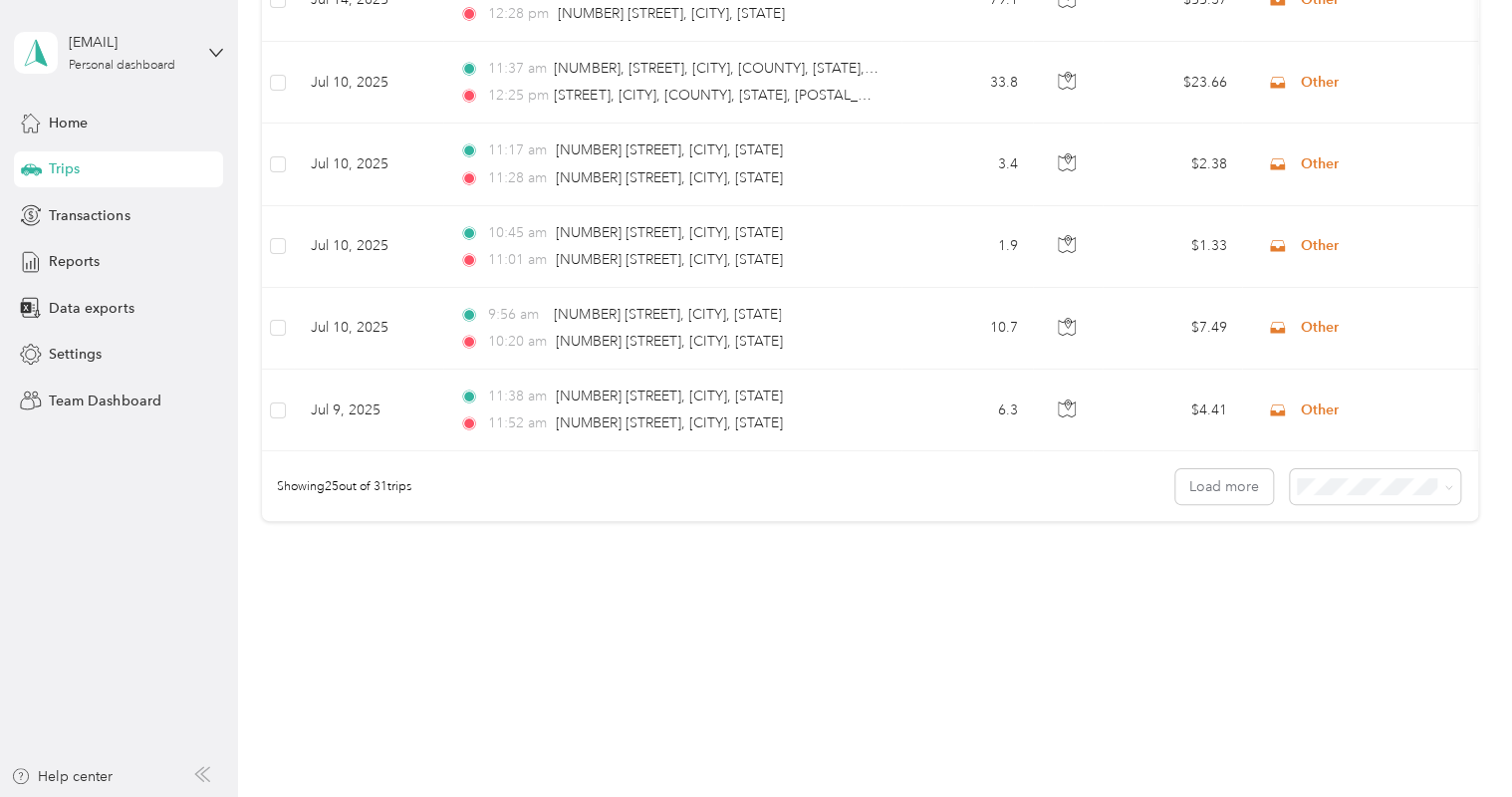 scroll, scrollTop: 1942, scrollLeft: 0, axis: vertical 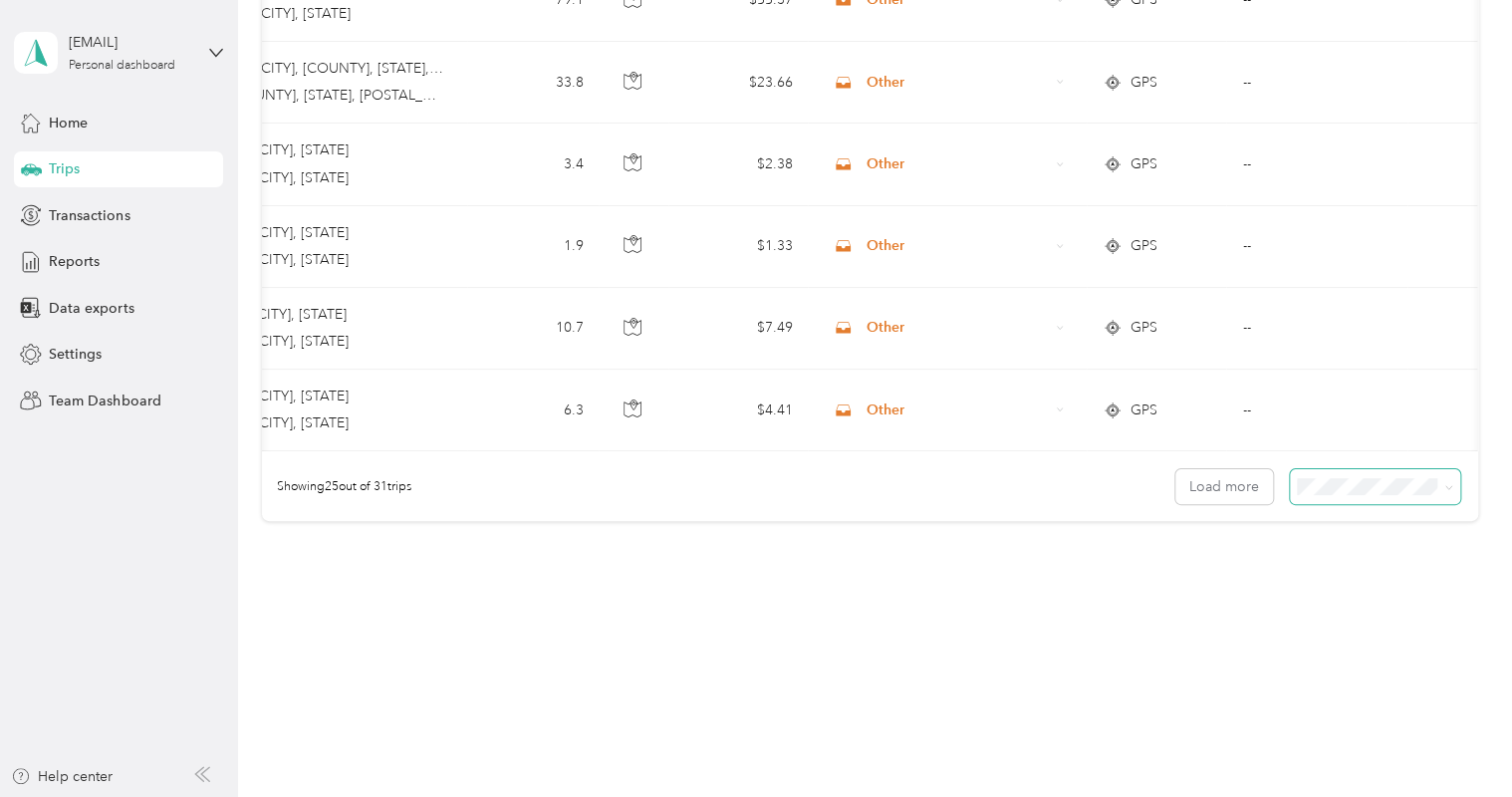 click 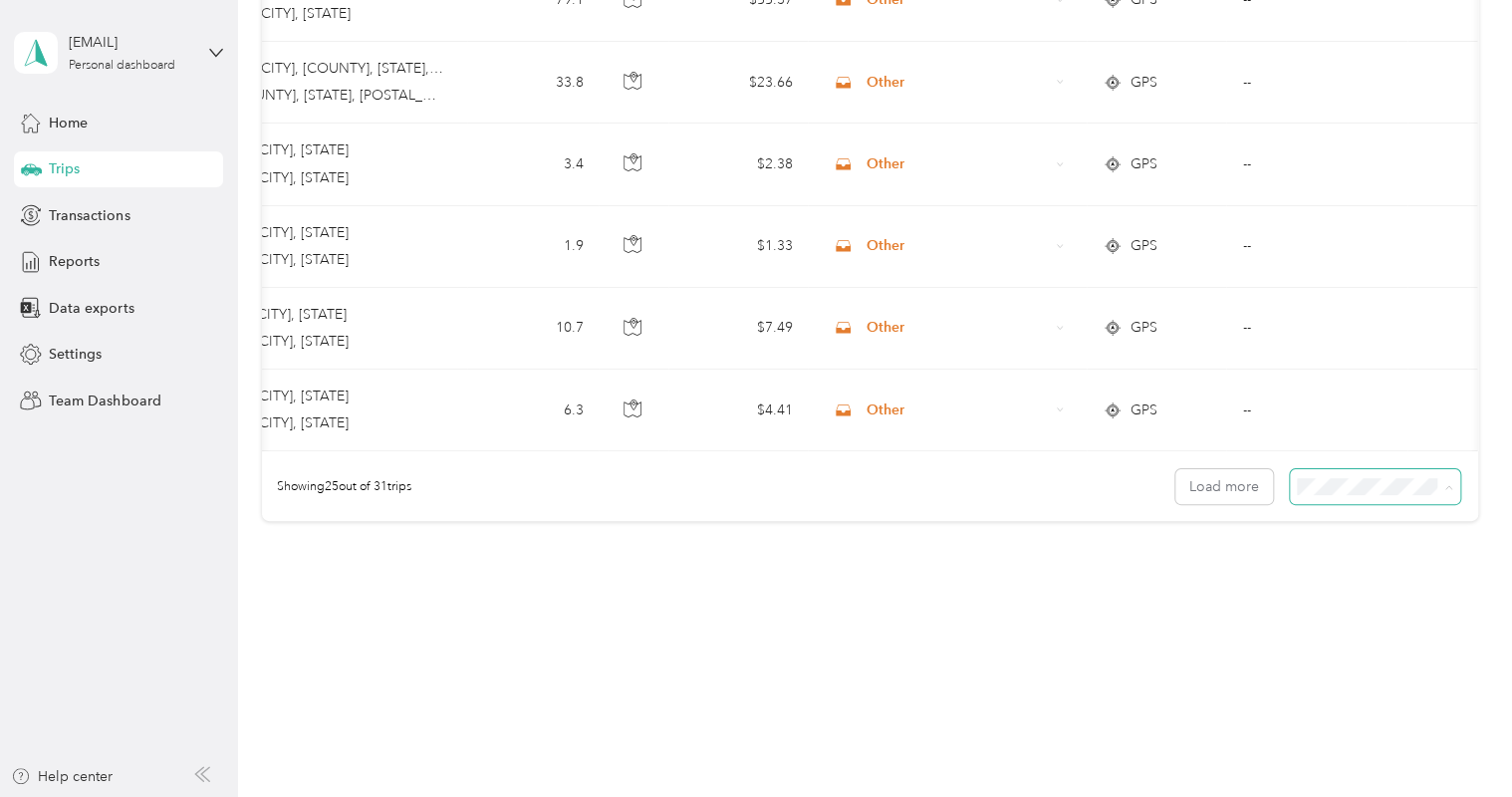 click on "50 per load" at bounding box center (1336, 558) 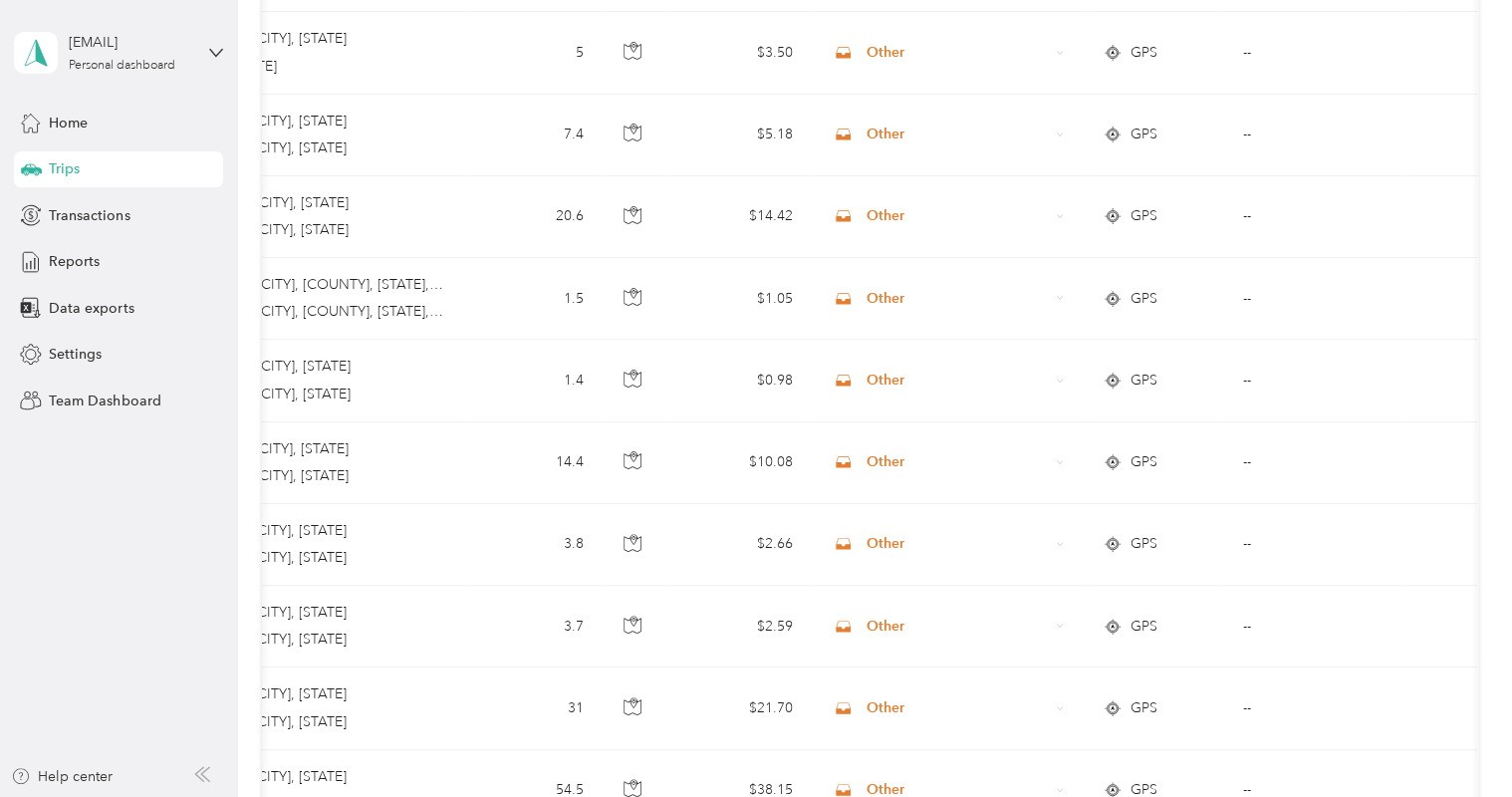 scroll, scrollTop: 1942, scrollLeft: 0, axis: vertical 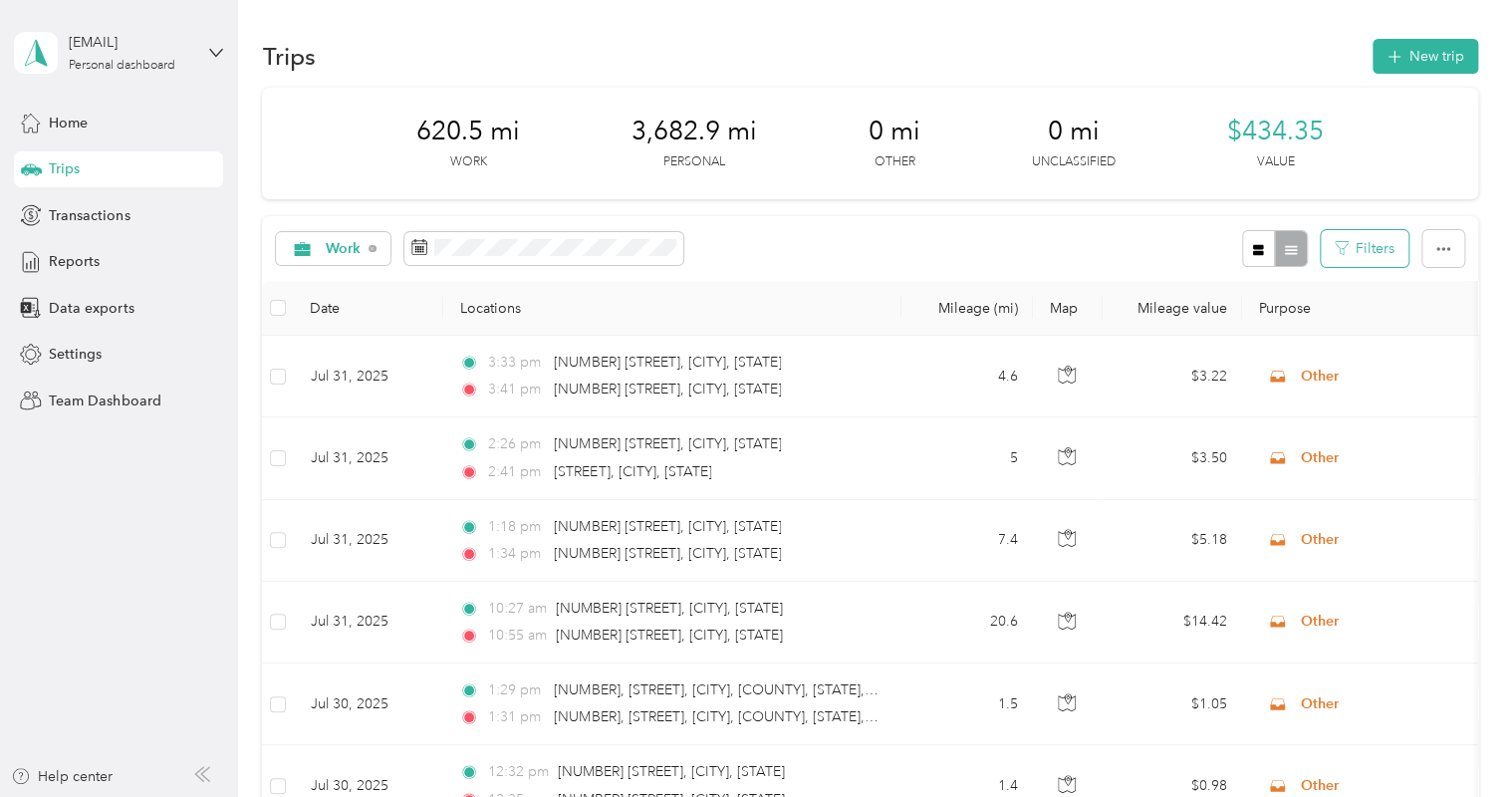 click on "Filters" at bounding box center [1365, 248] 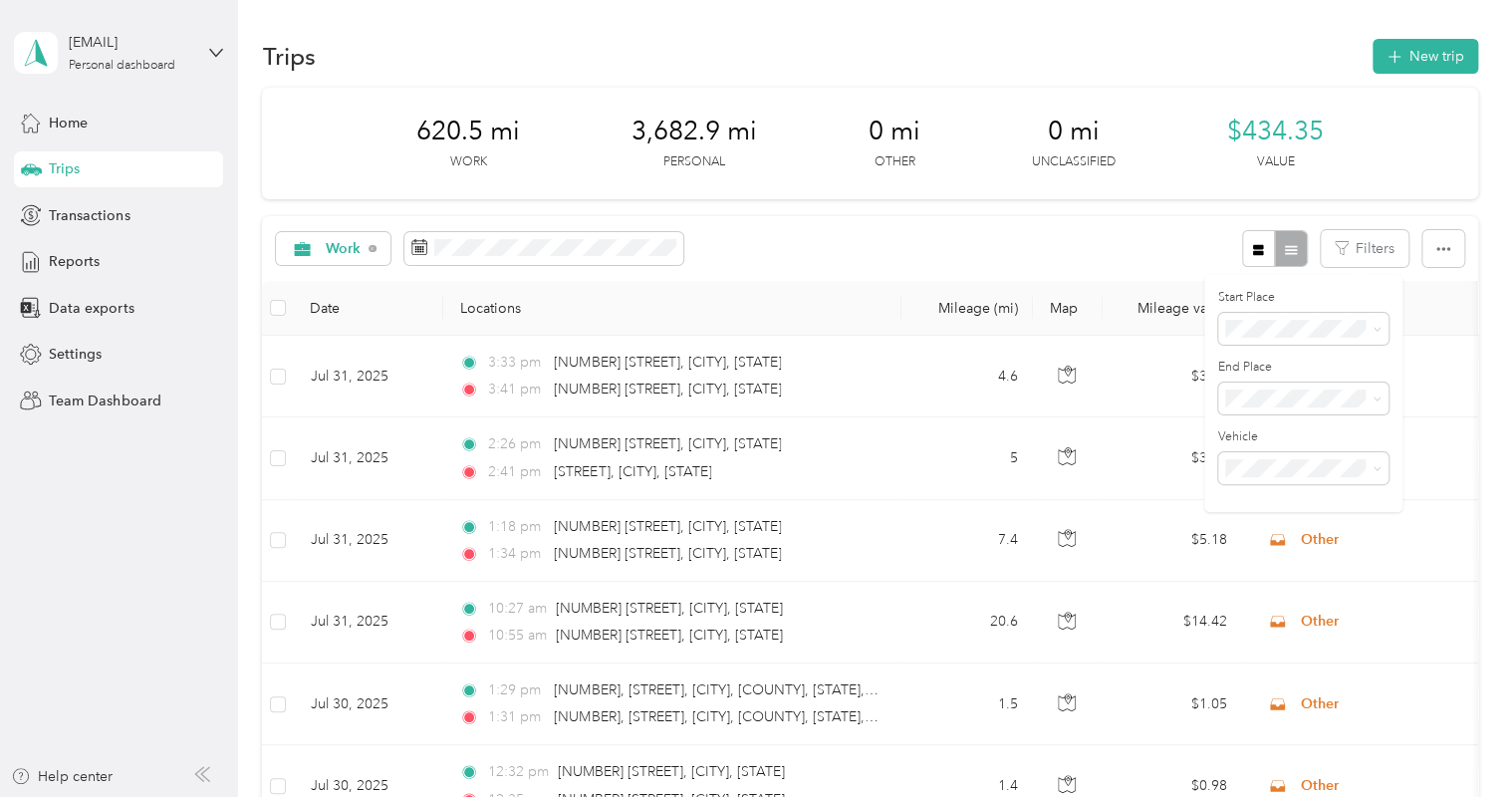 click at bounding box center [1274, 248] 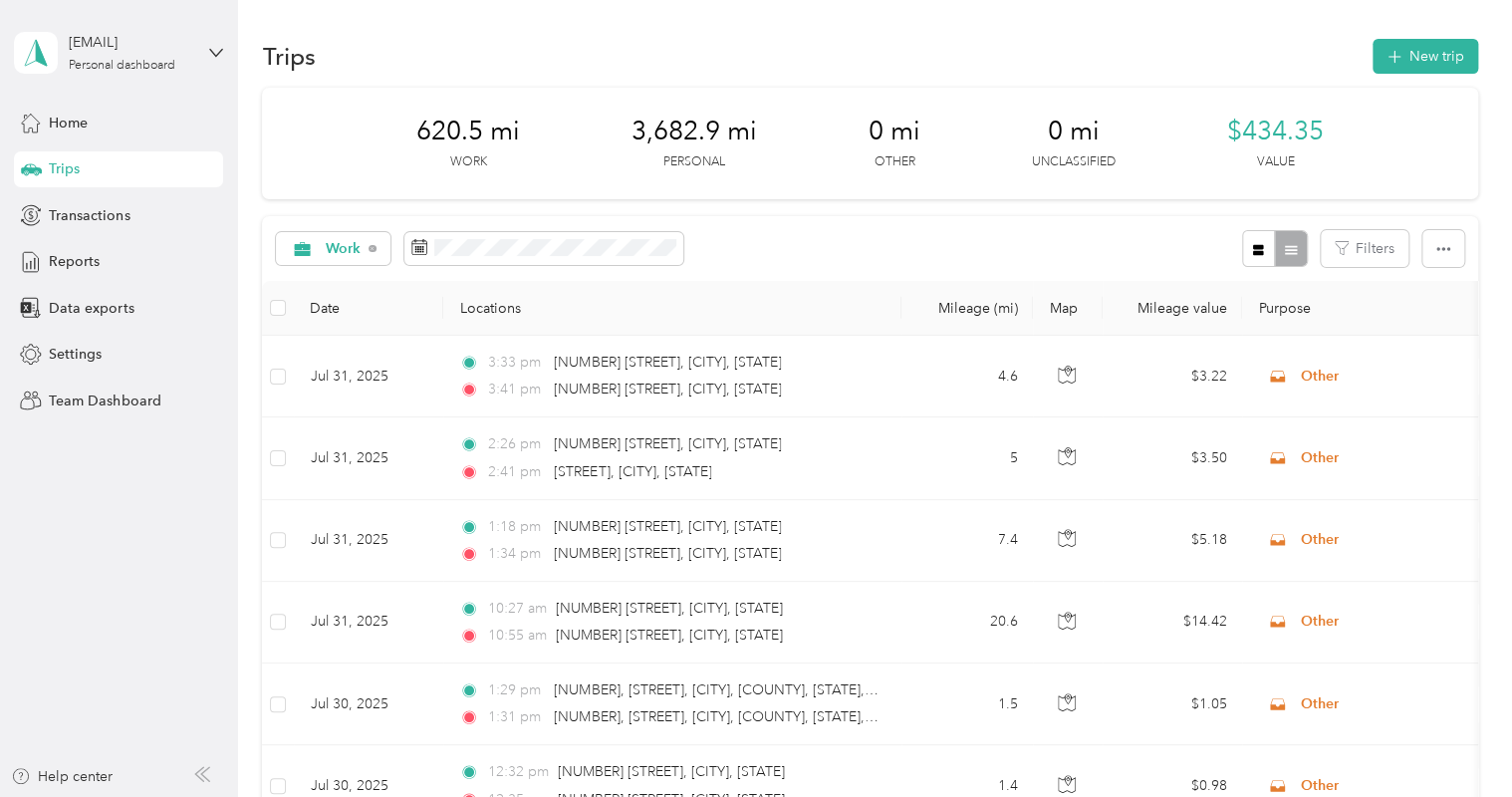 click at bounding box center (1274, 248) 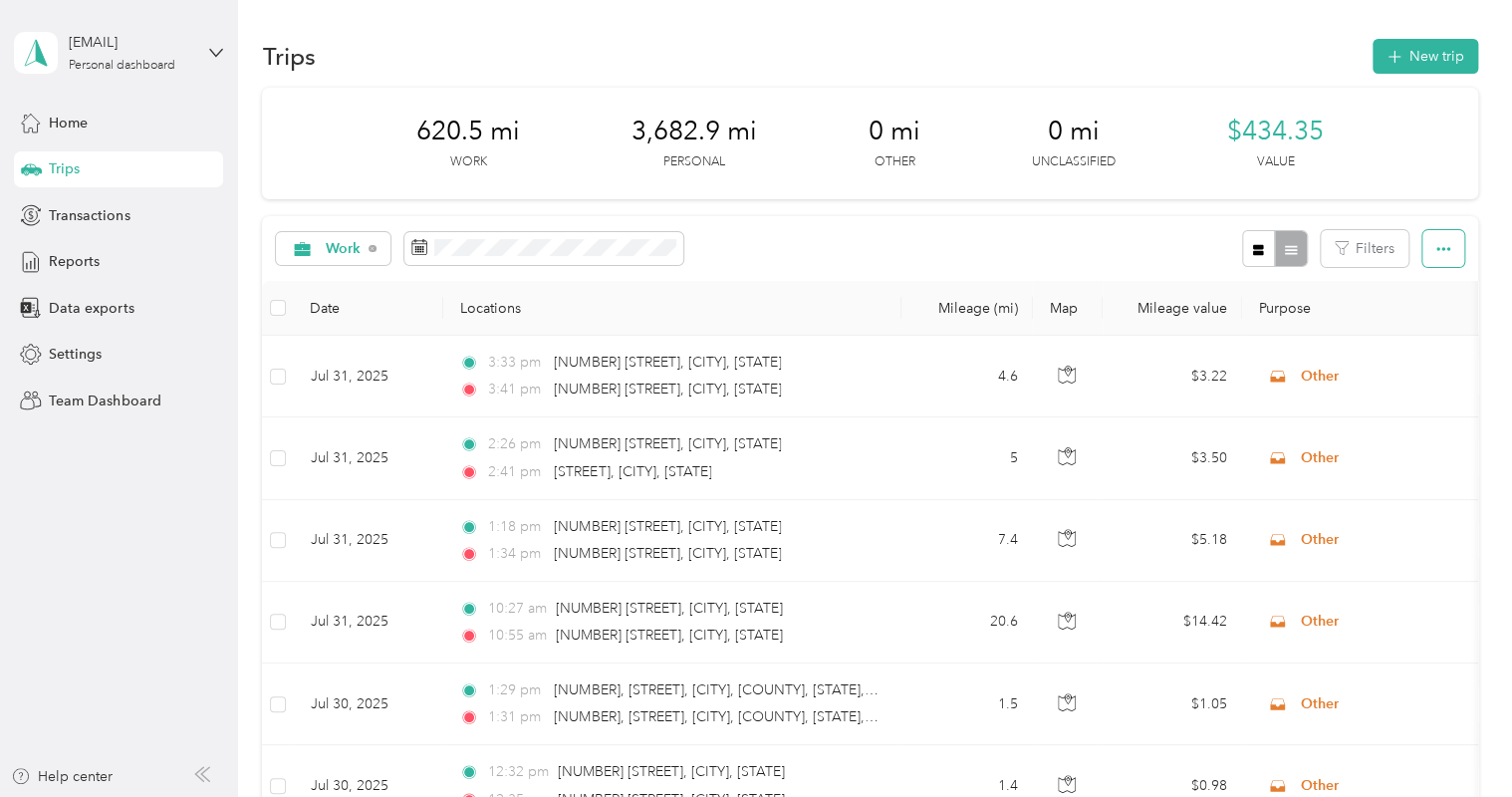 click at bounding box center (1443, 248) 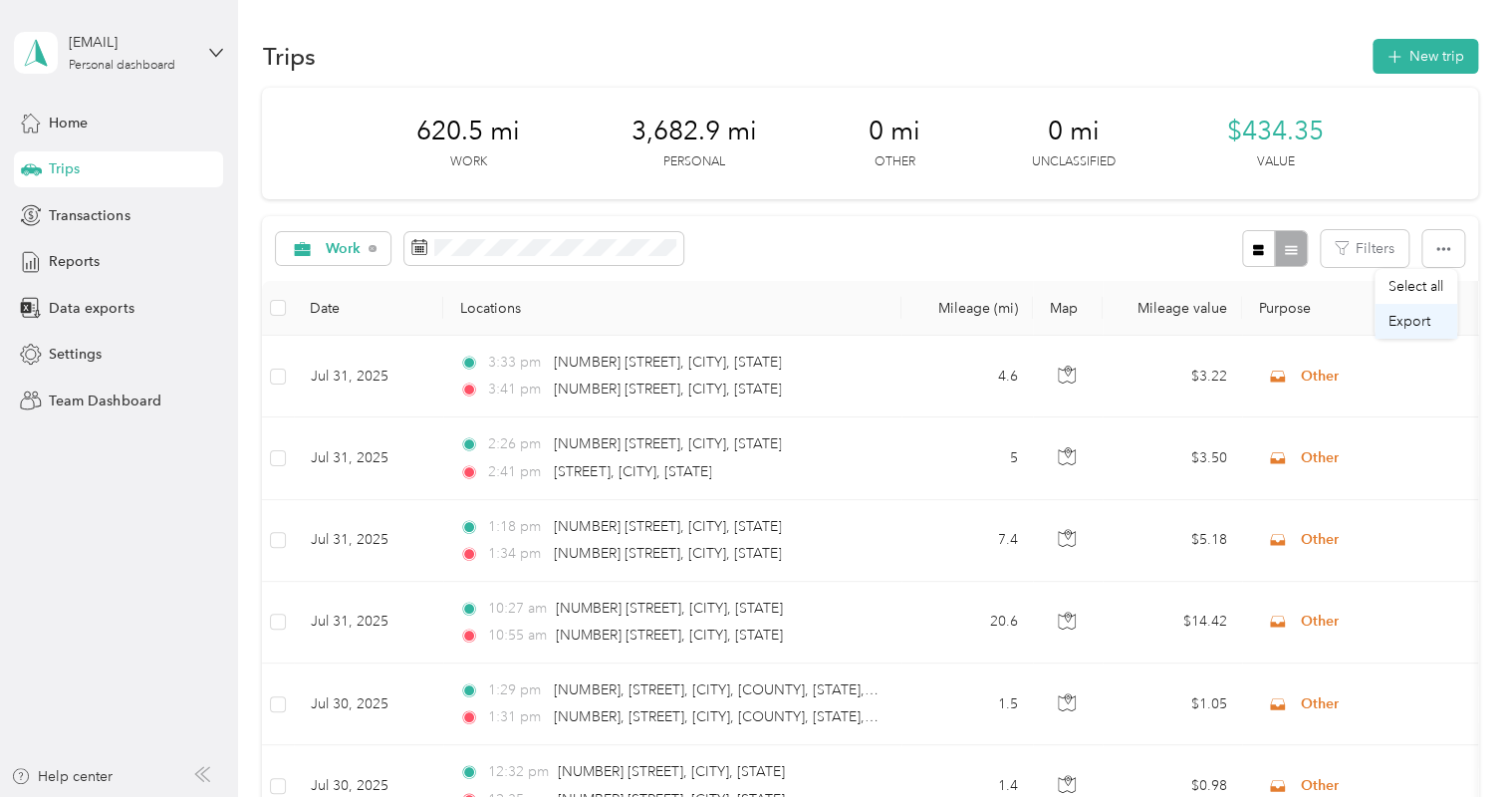 click on "Export" at bounding box center (1409, 321) 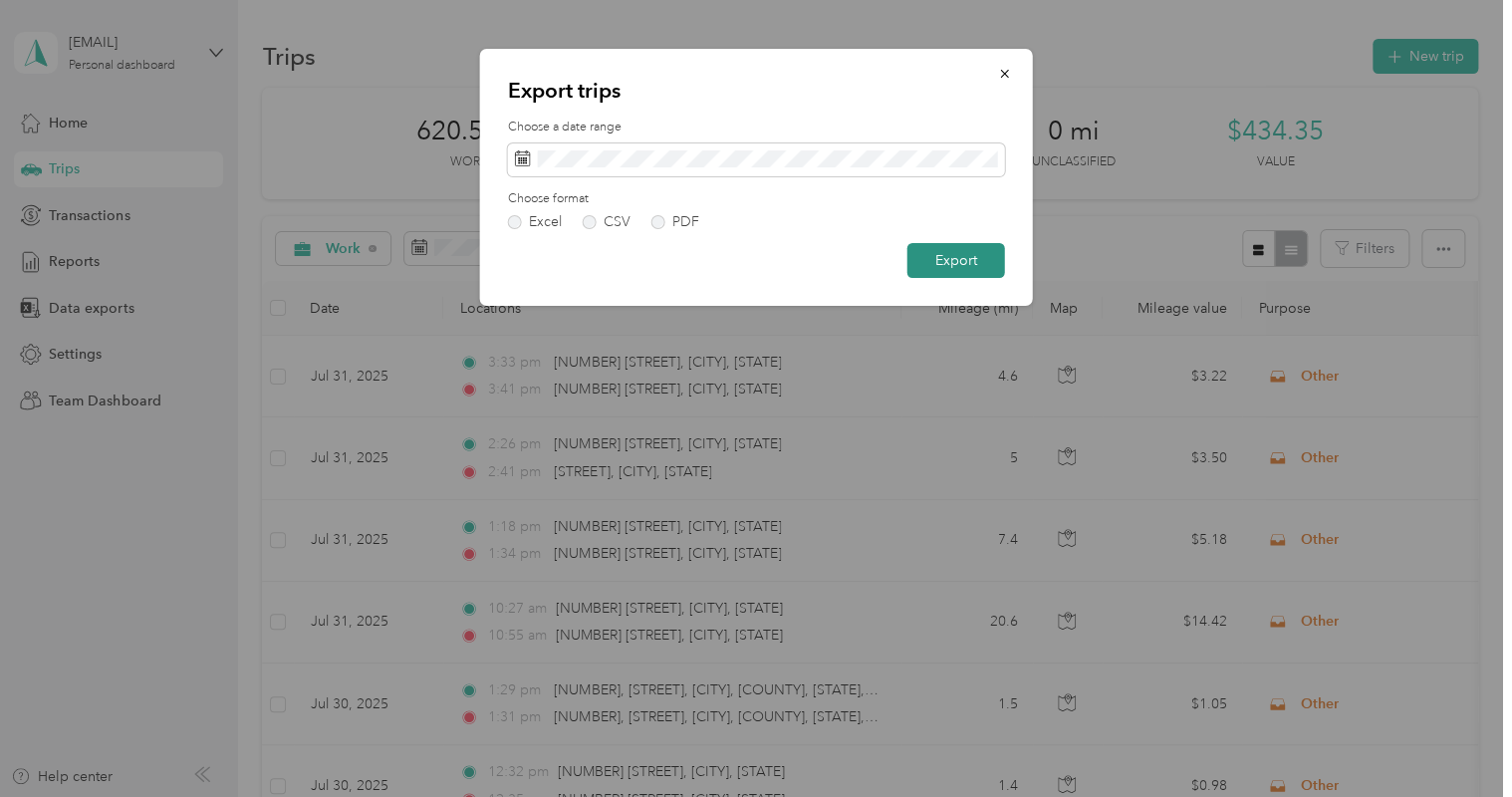 click on "Export" at bounding box center (956, 260) 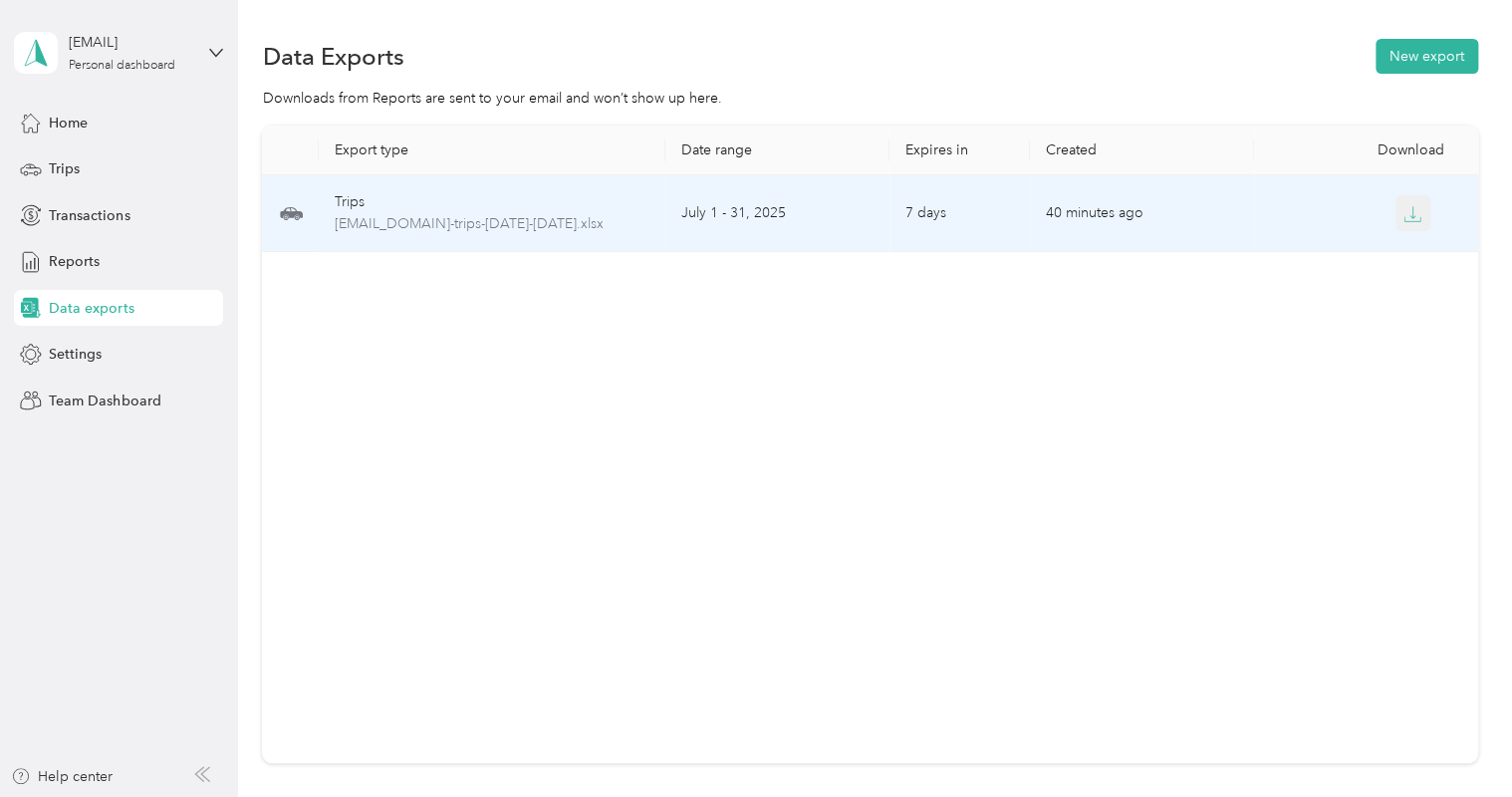 click 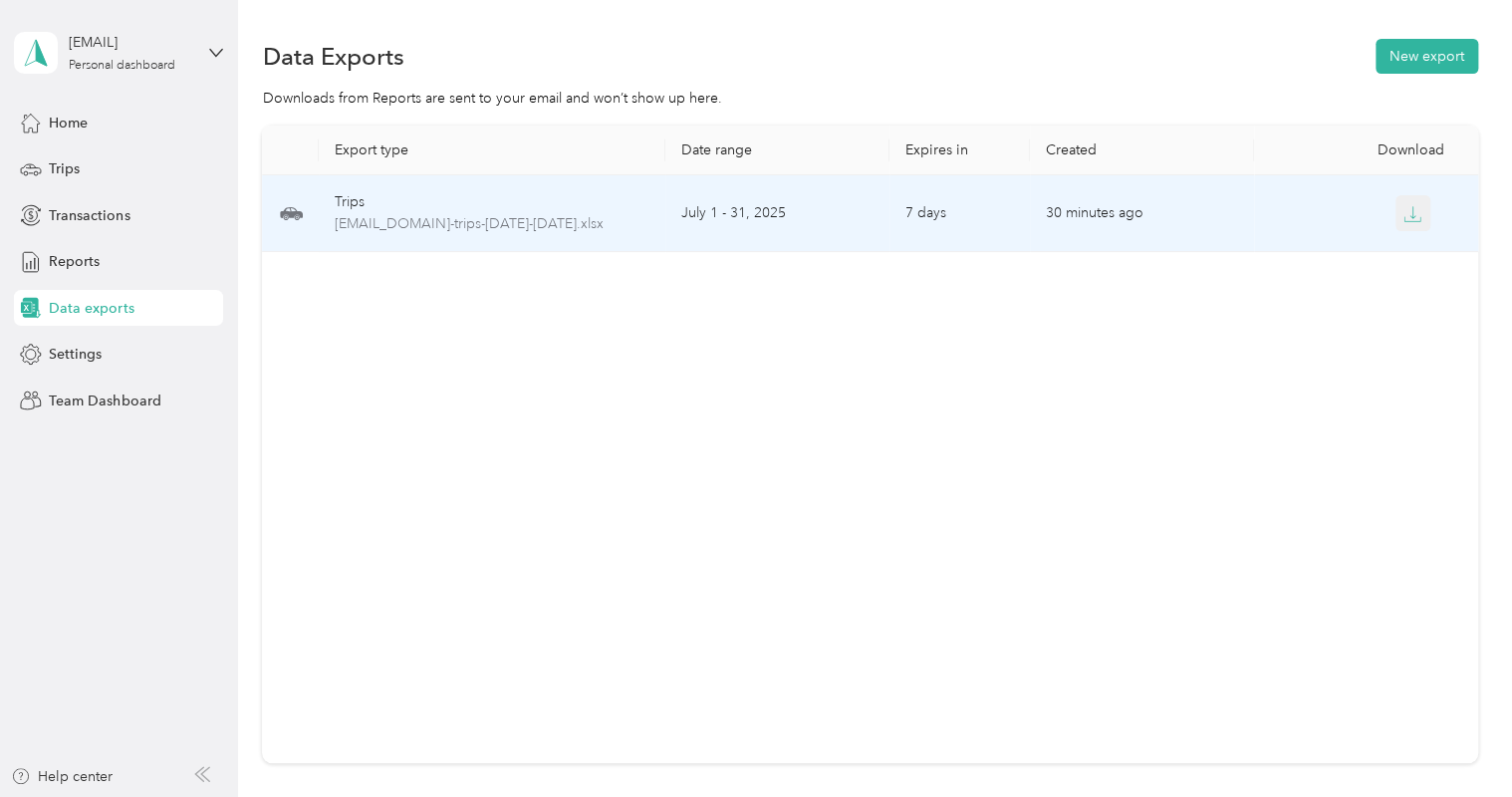 click 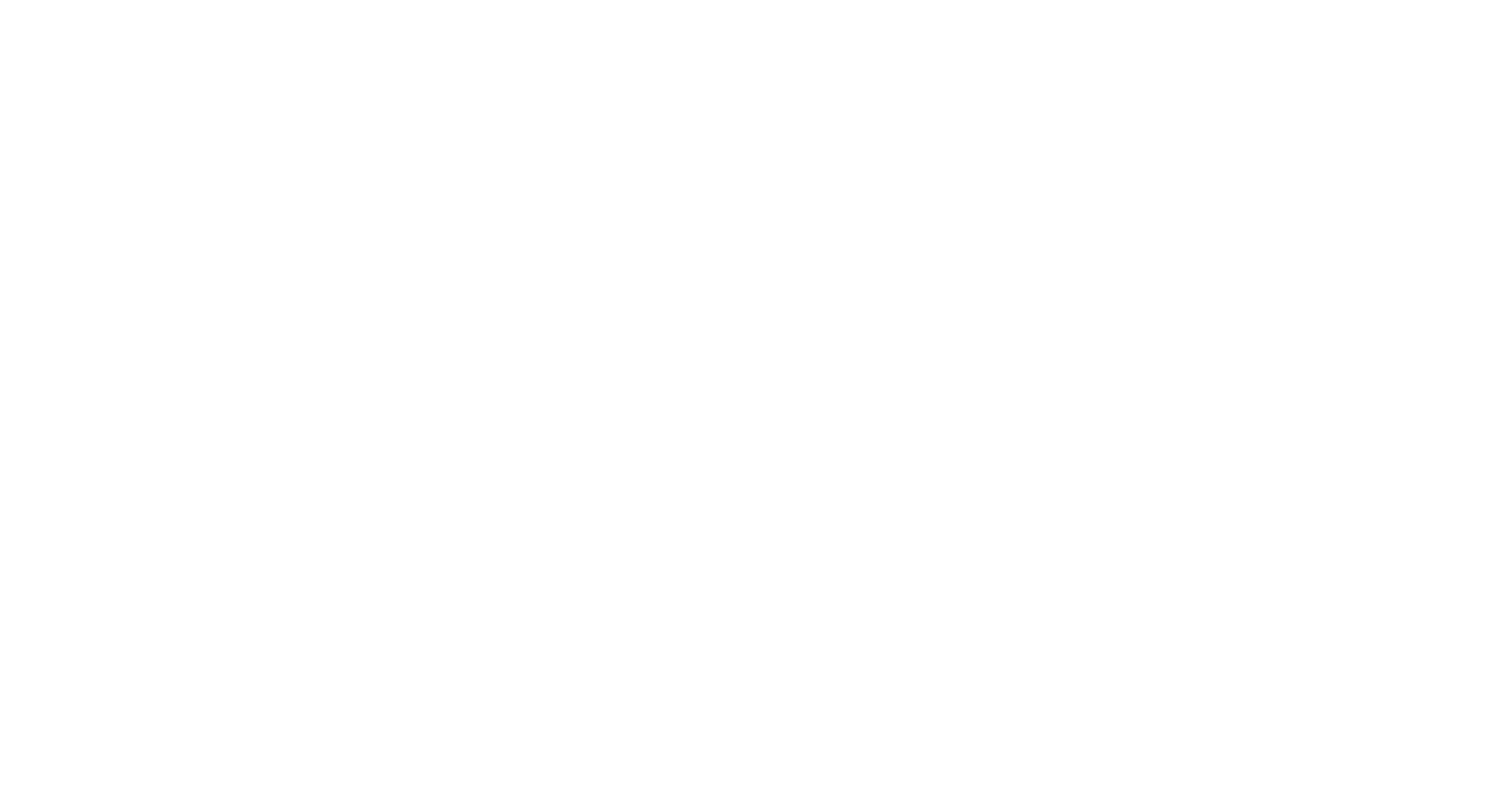 scroll, scrollTop: 0, scrollLeft: 0, axis: both 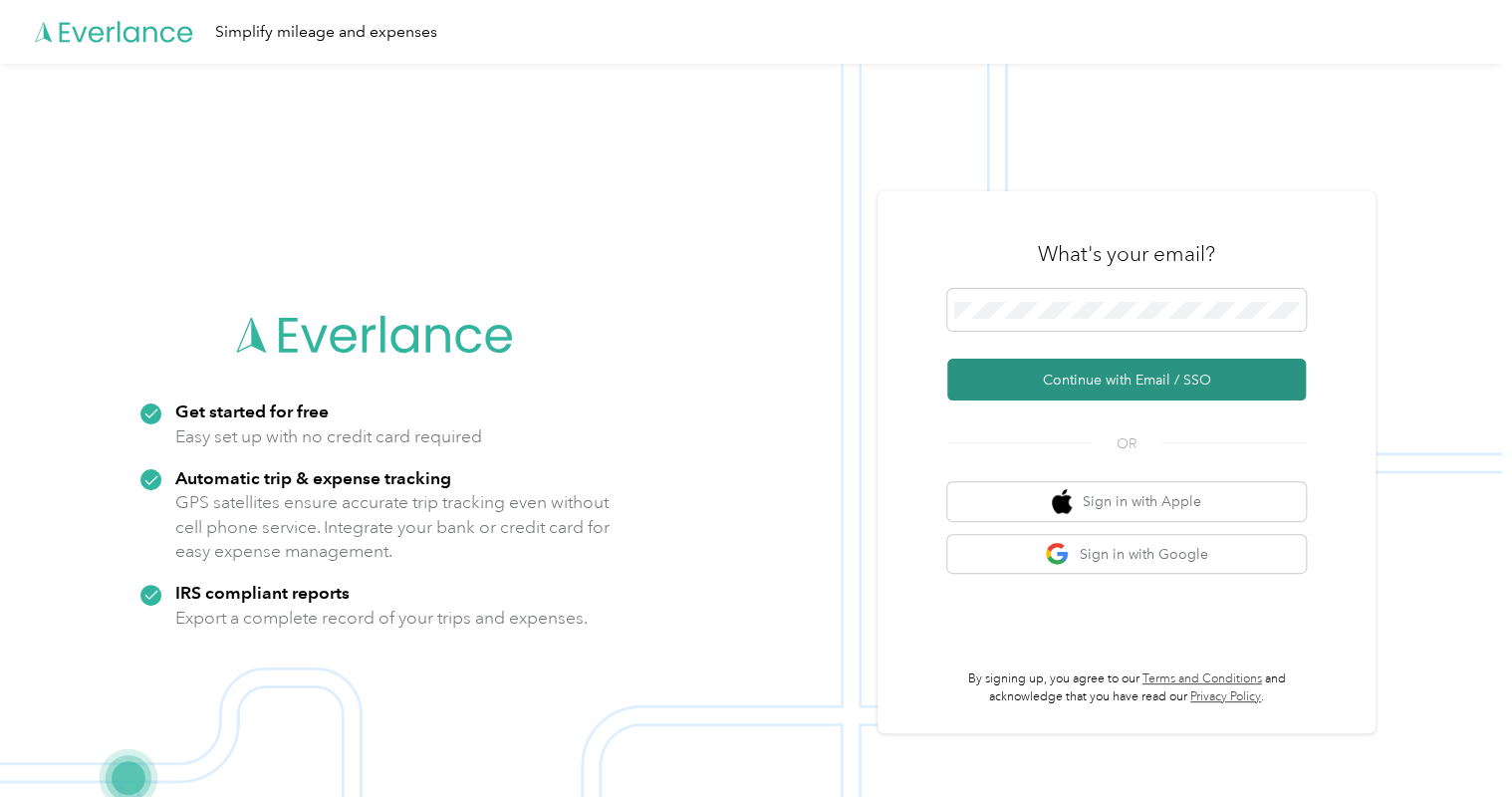 click on "Continue with Email / SSO" at bounding box center (1127, 380) 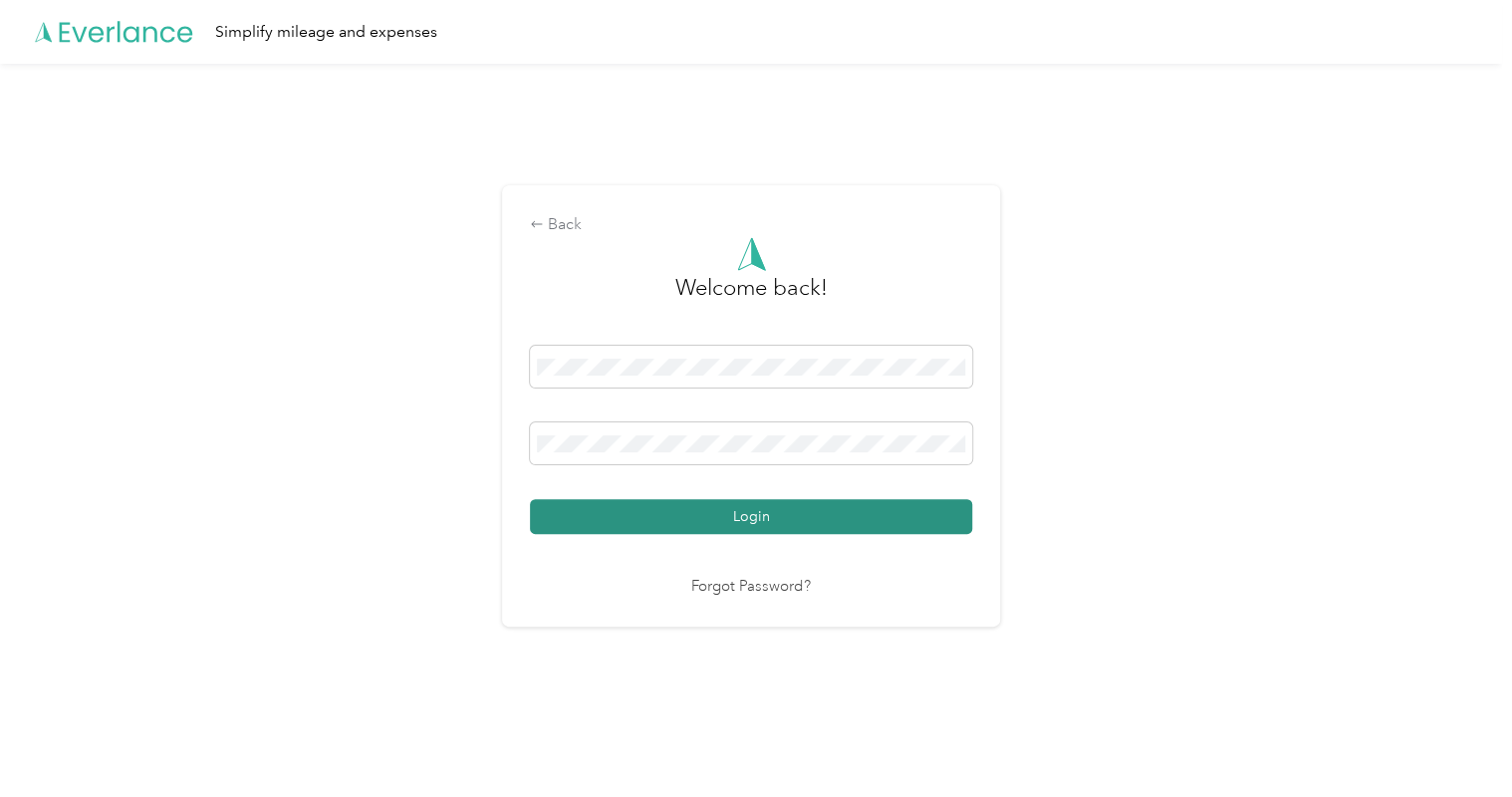 click on "Login" at bounding box center [751, 516] 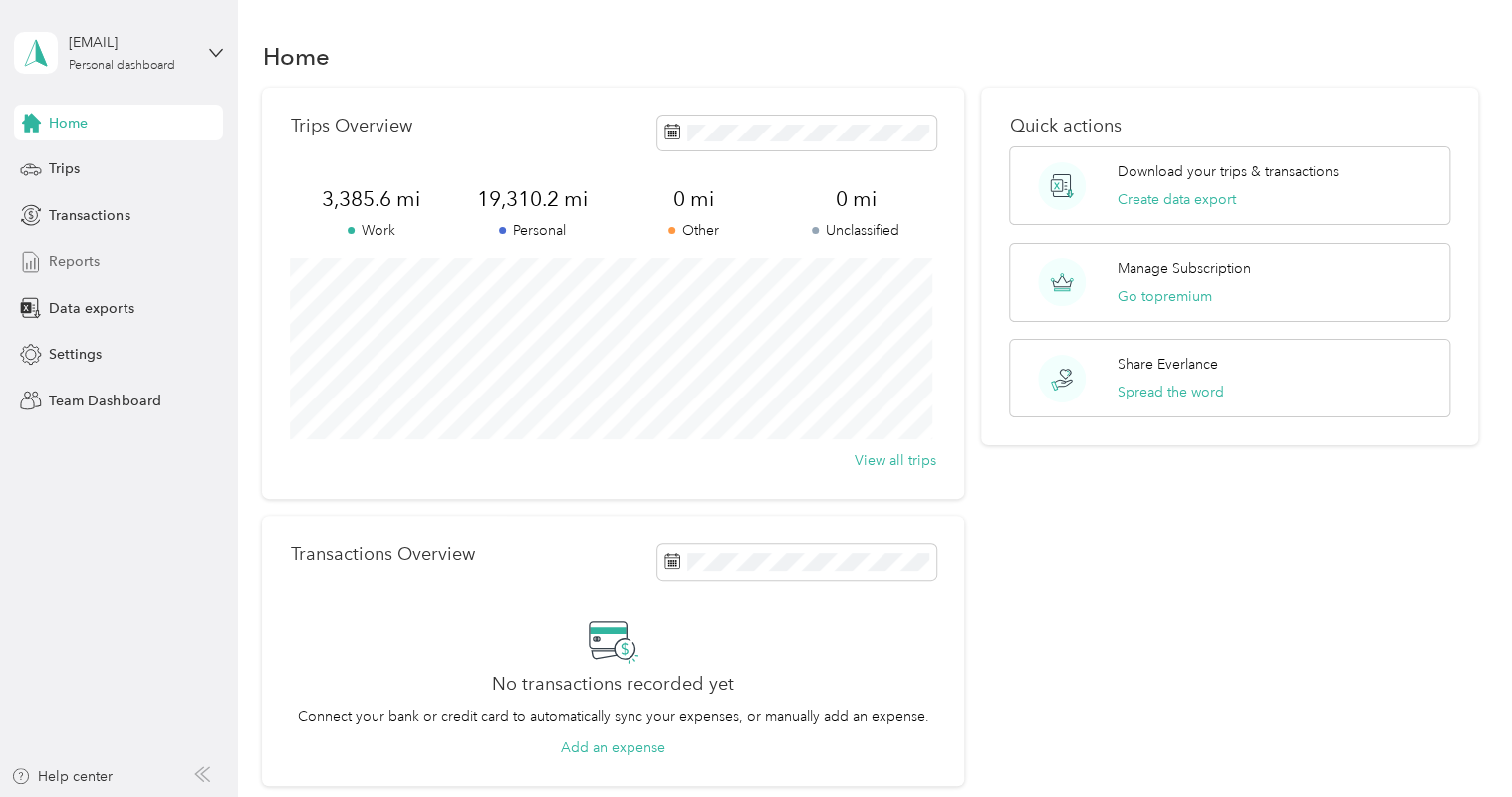 click on "Reports" at bounding box center [74, 261] 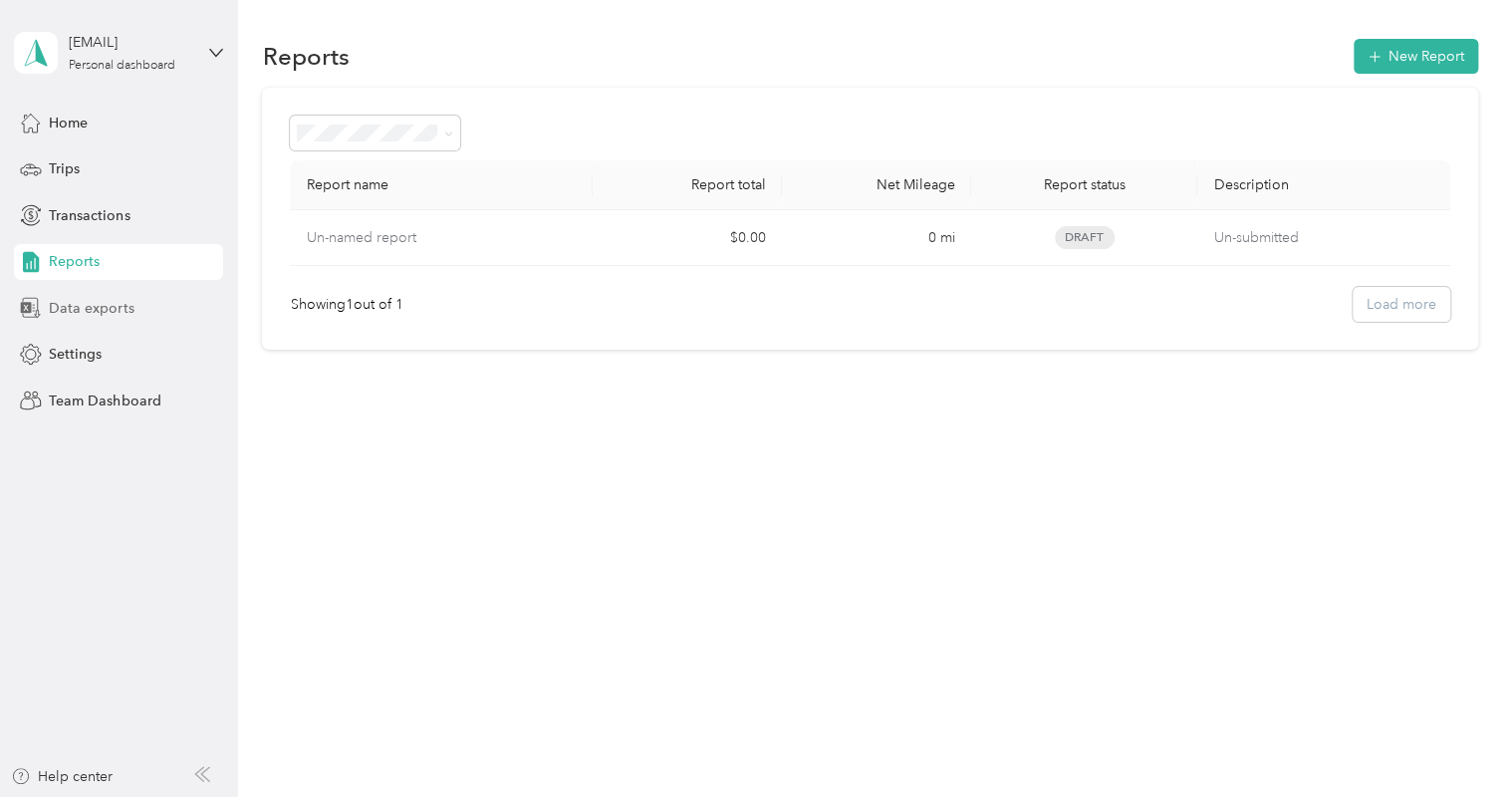 click on "Data exports" at bounding box center (91, 308) 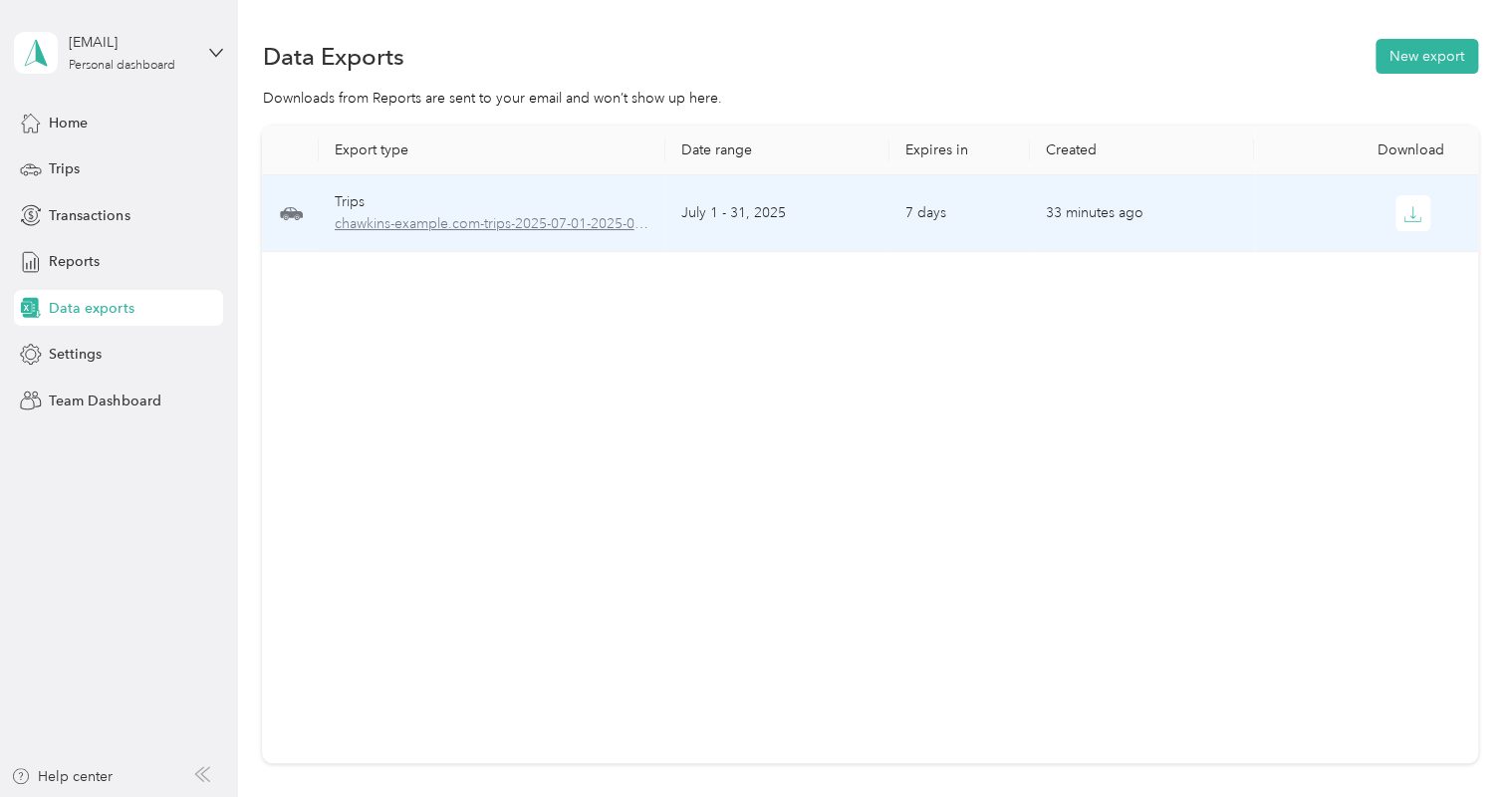 click on "[EMAIL]-trips-2025-07-01-2025-07-31.xlsx" at bounding box center [492, 224] 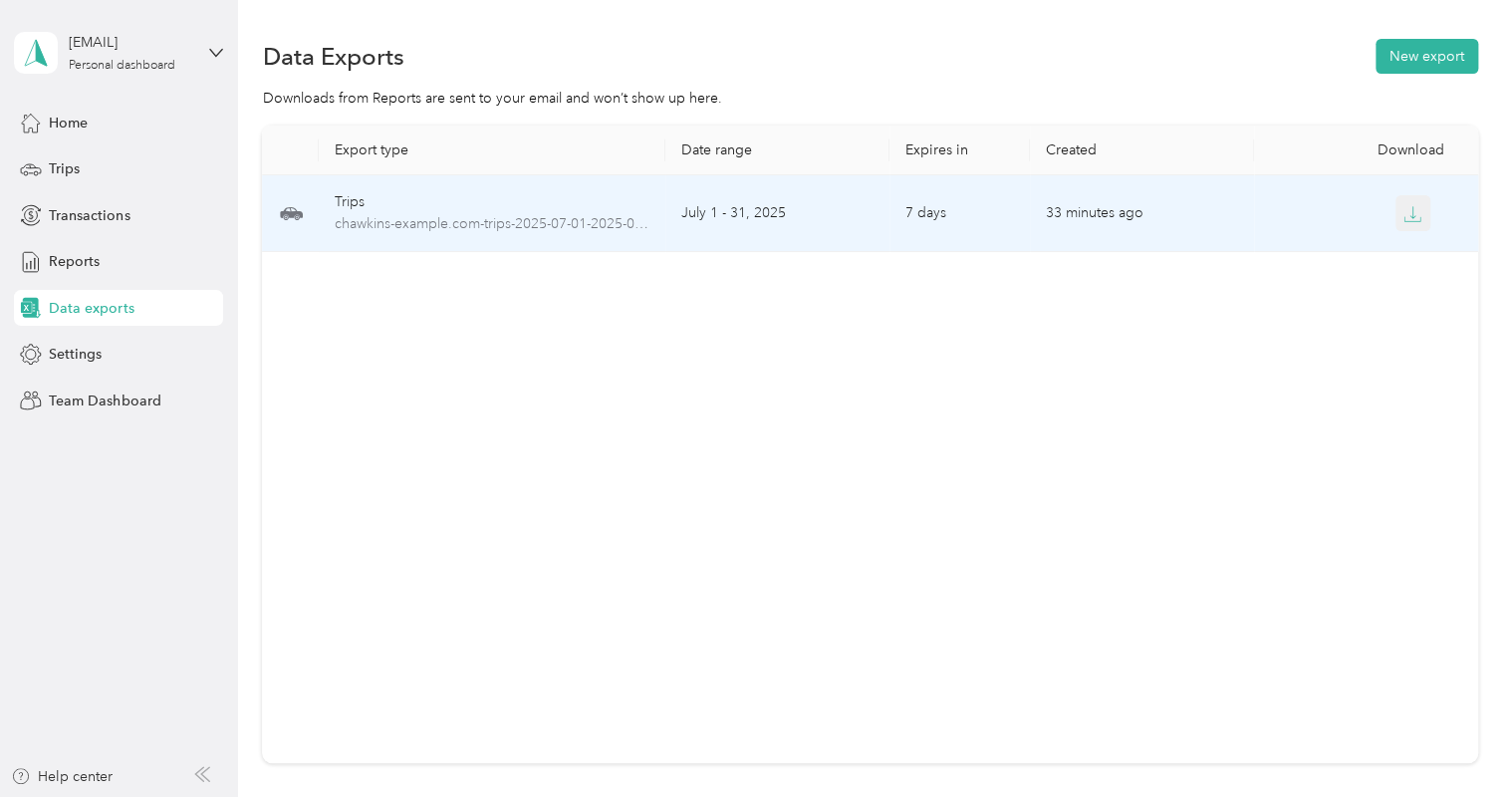 click 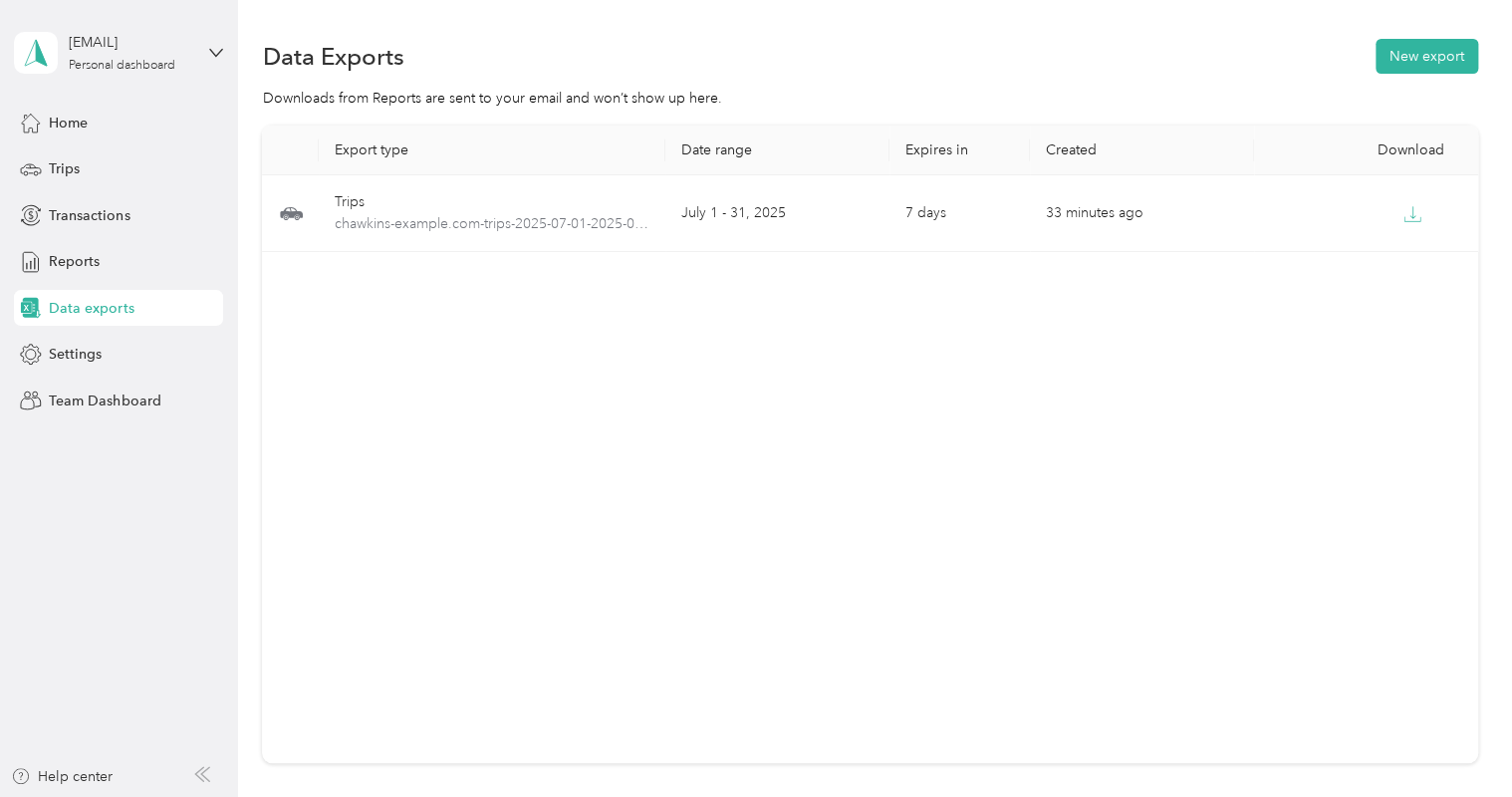 click on "Export type Date range Expires in Created Download             Trips chawkins-wardintltrucks.com-trips-2025-07-01-2025-07-31.xlsx July 1 - 31, 2025 7 days 33 minutes ago" at bounding box center (870, 444) 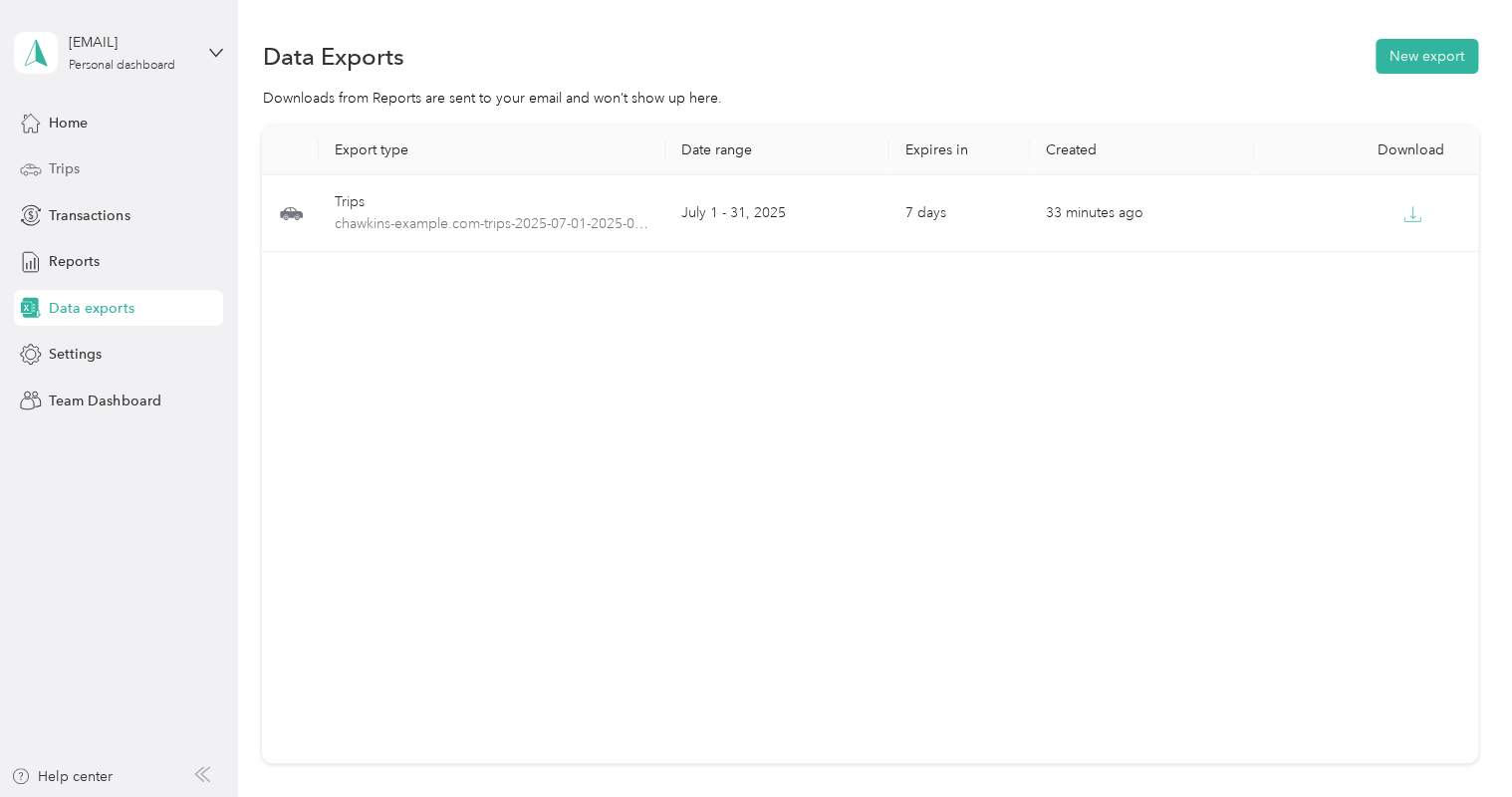 click on "Trips" at bounding box center (119, 169) 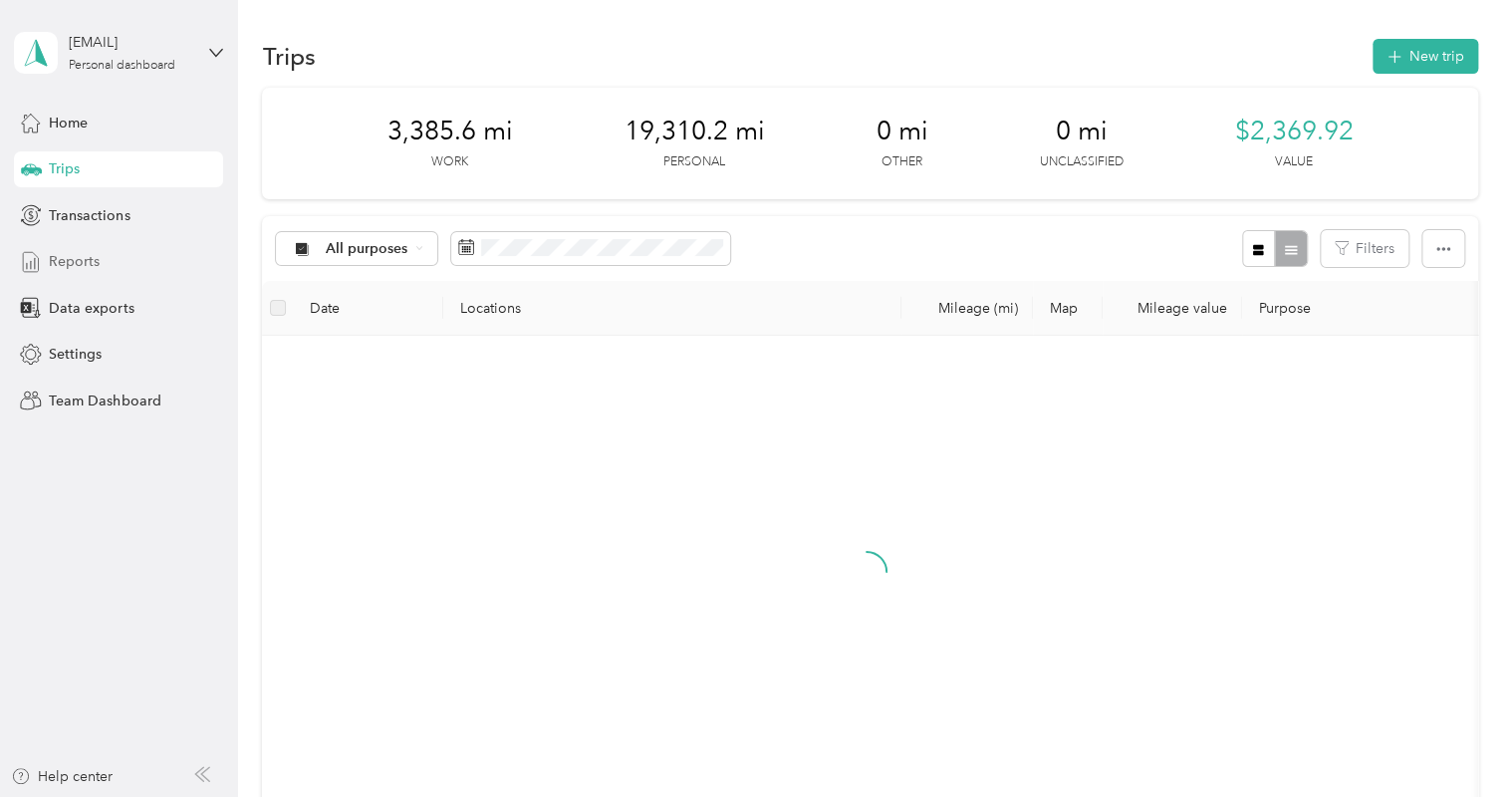 click on "Reports" at bounding box center (74, 261) 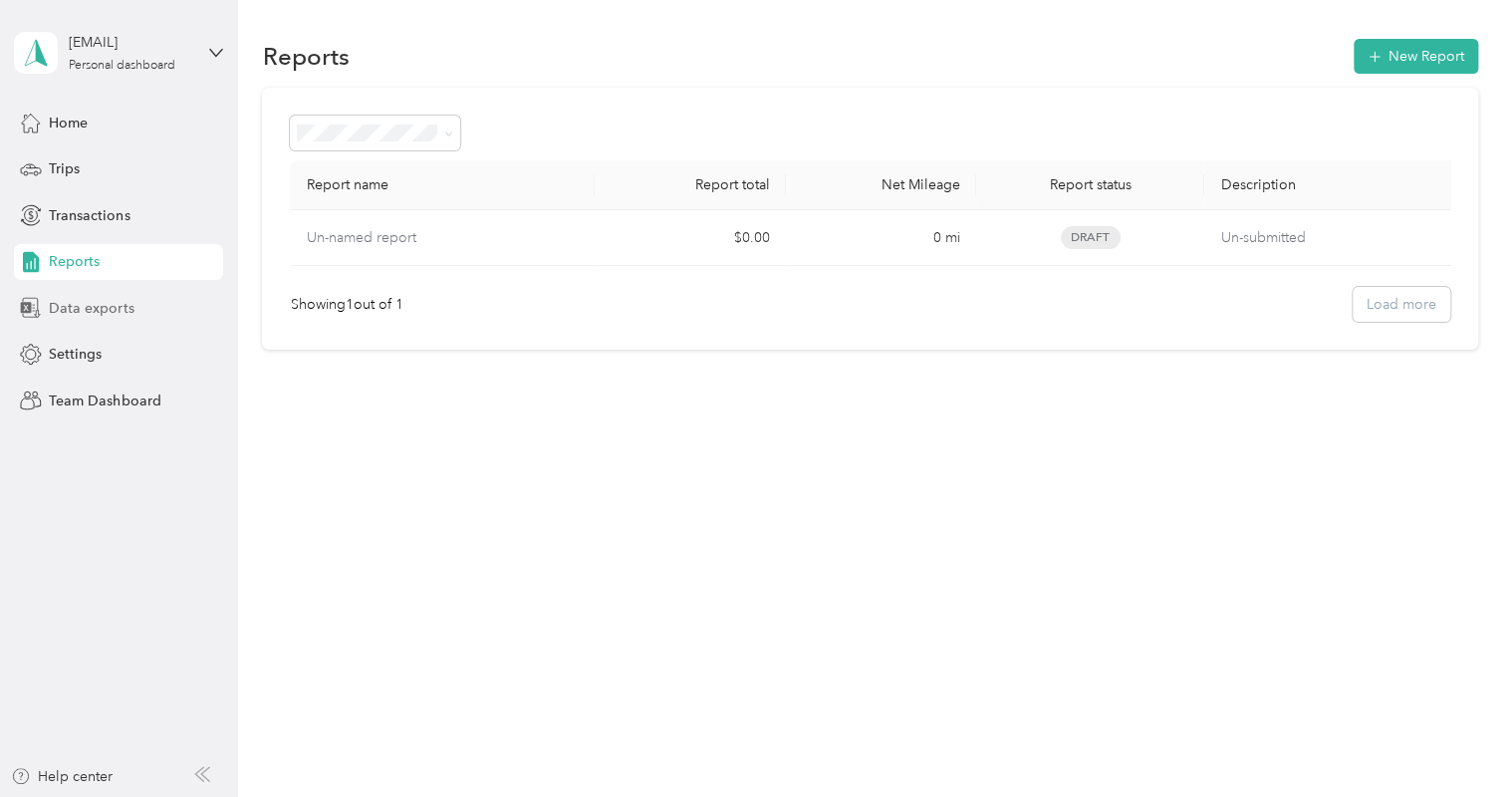 click on "Data exports" at bounding box center [91, 308] 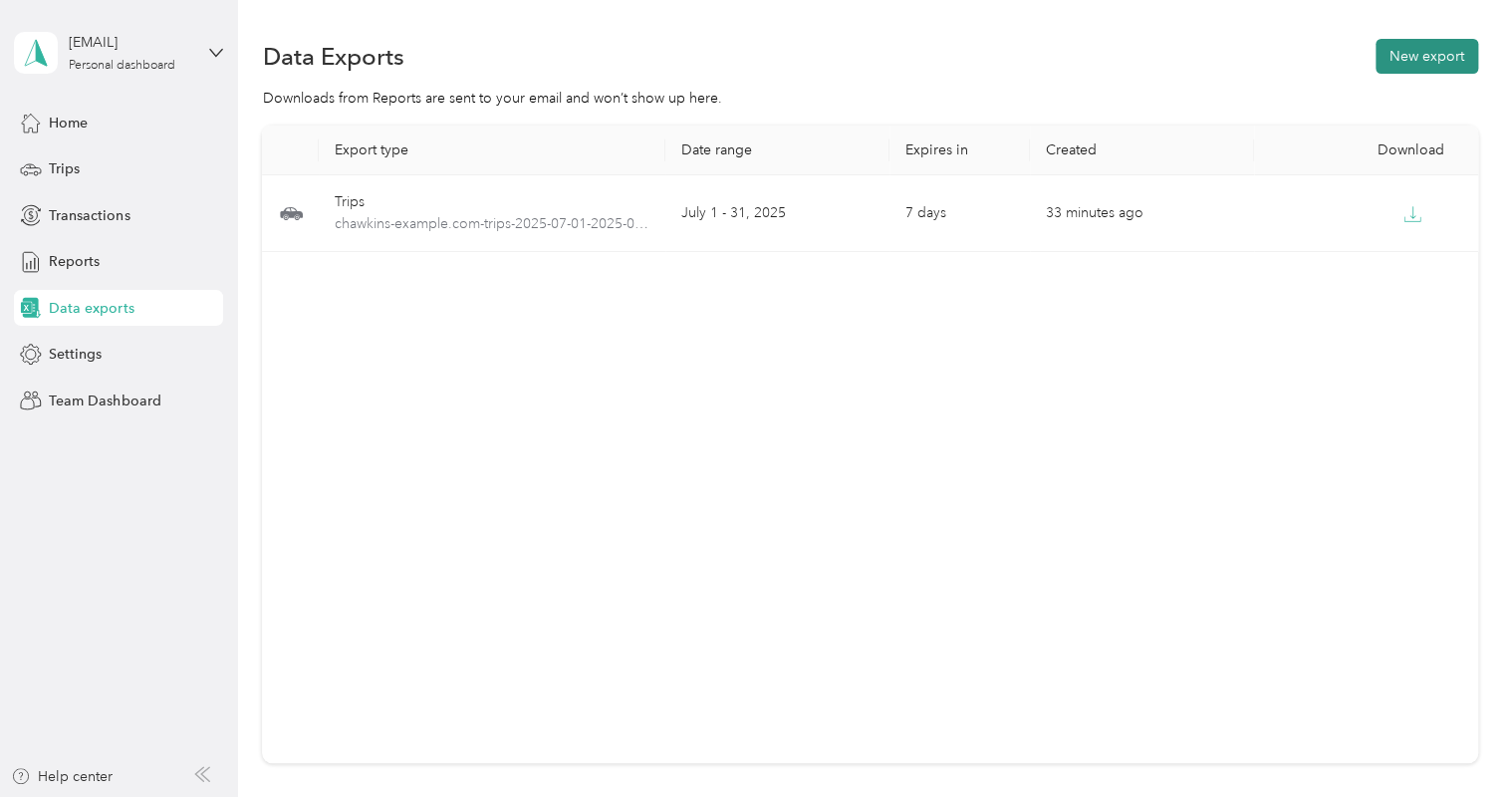 click on "New export" at bounding box center (1426, 56) 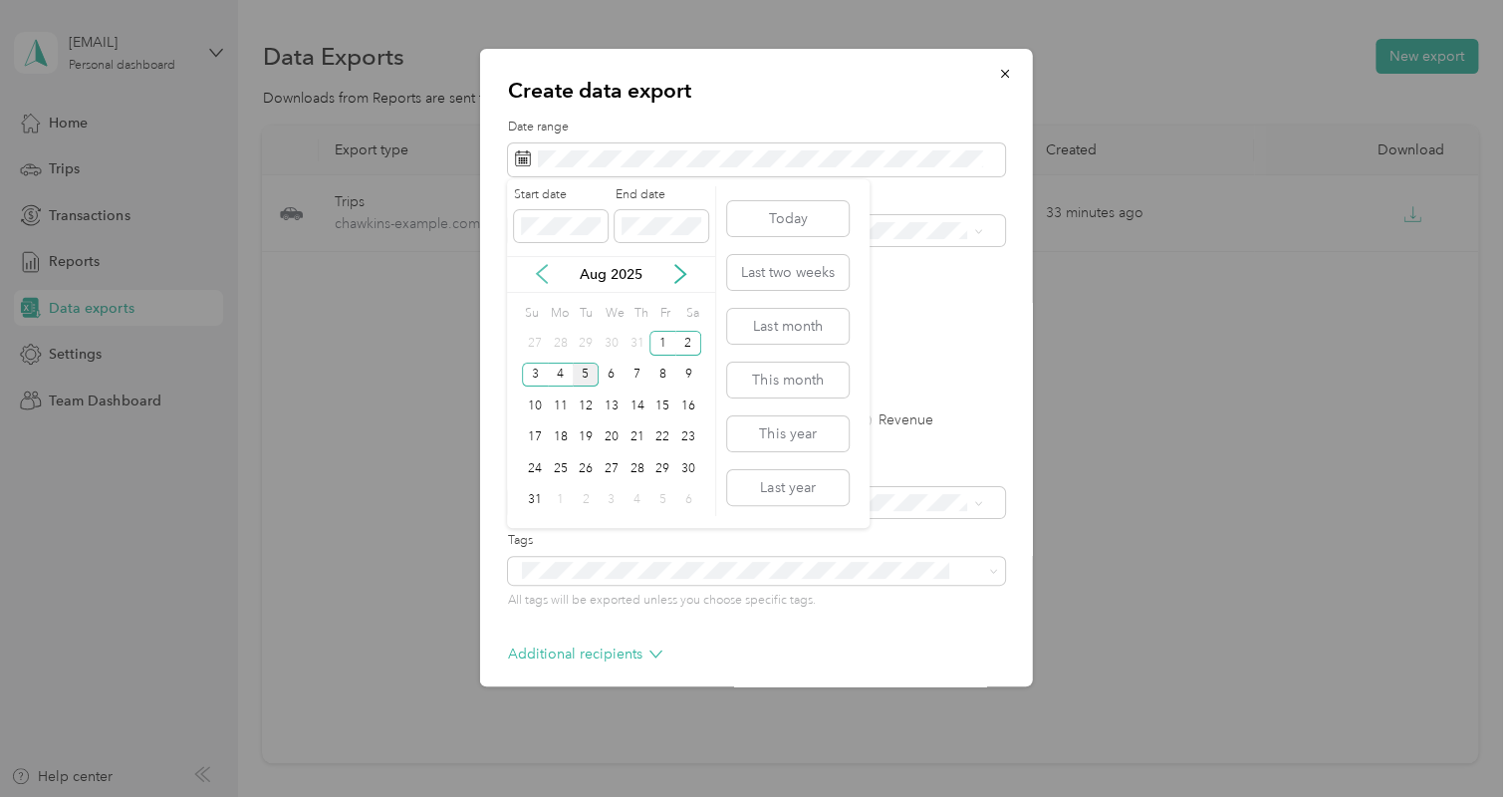 click 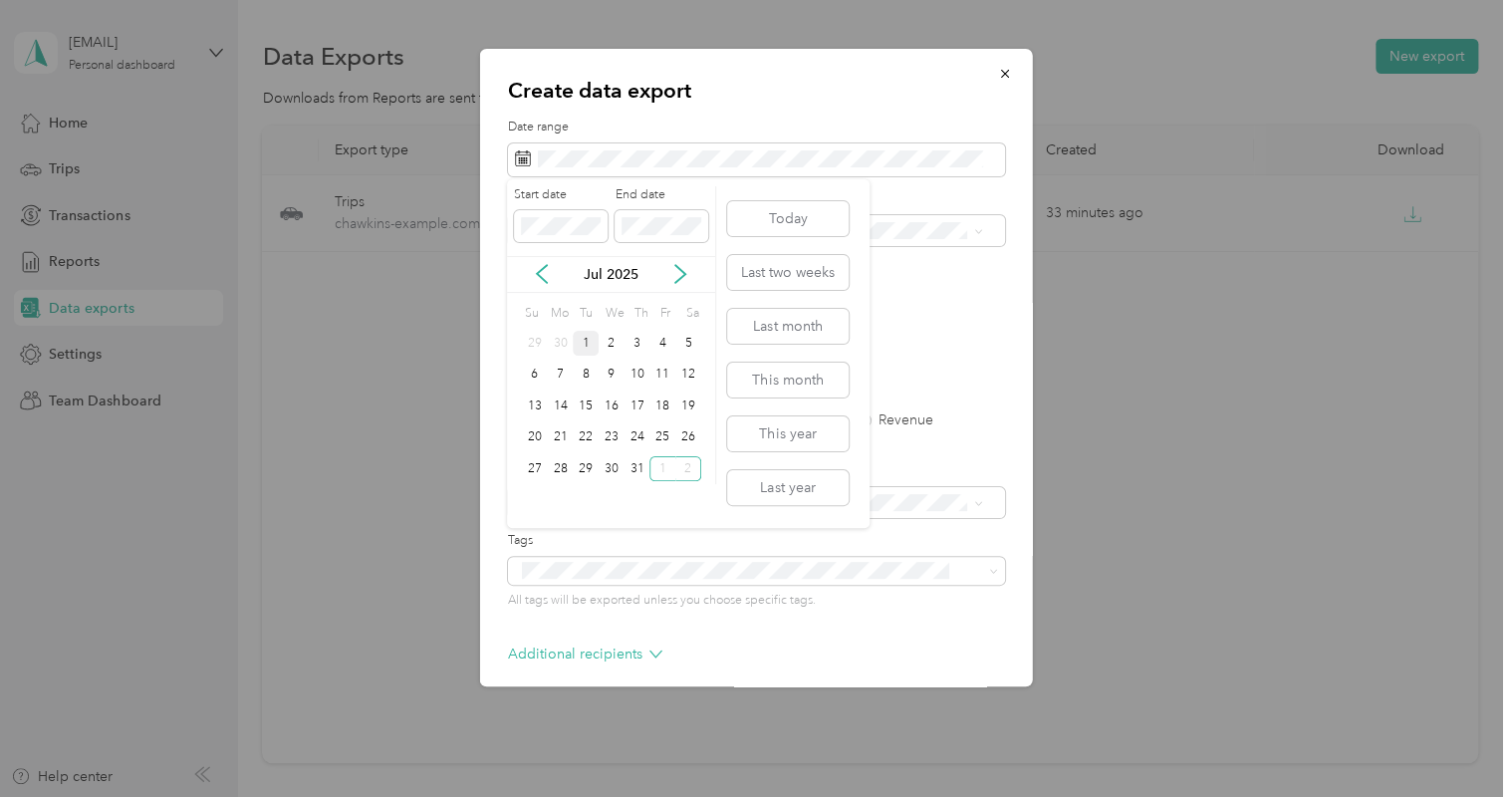 click on "1" at bounding box center [586, 343] 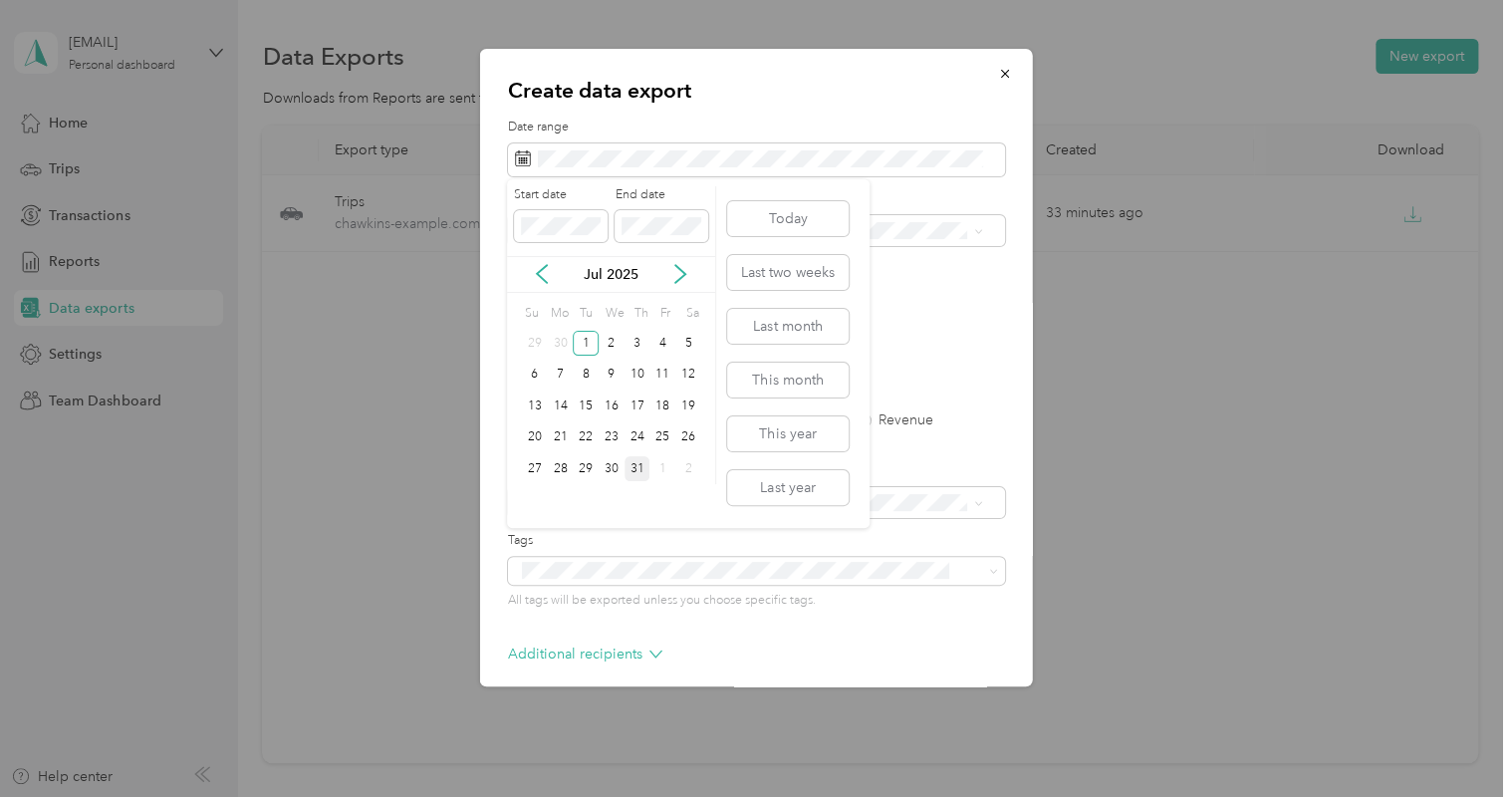 click on "31" at bounding box center [637, 468] 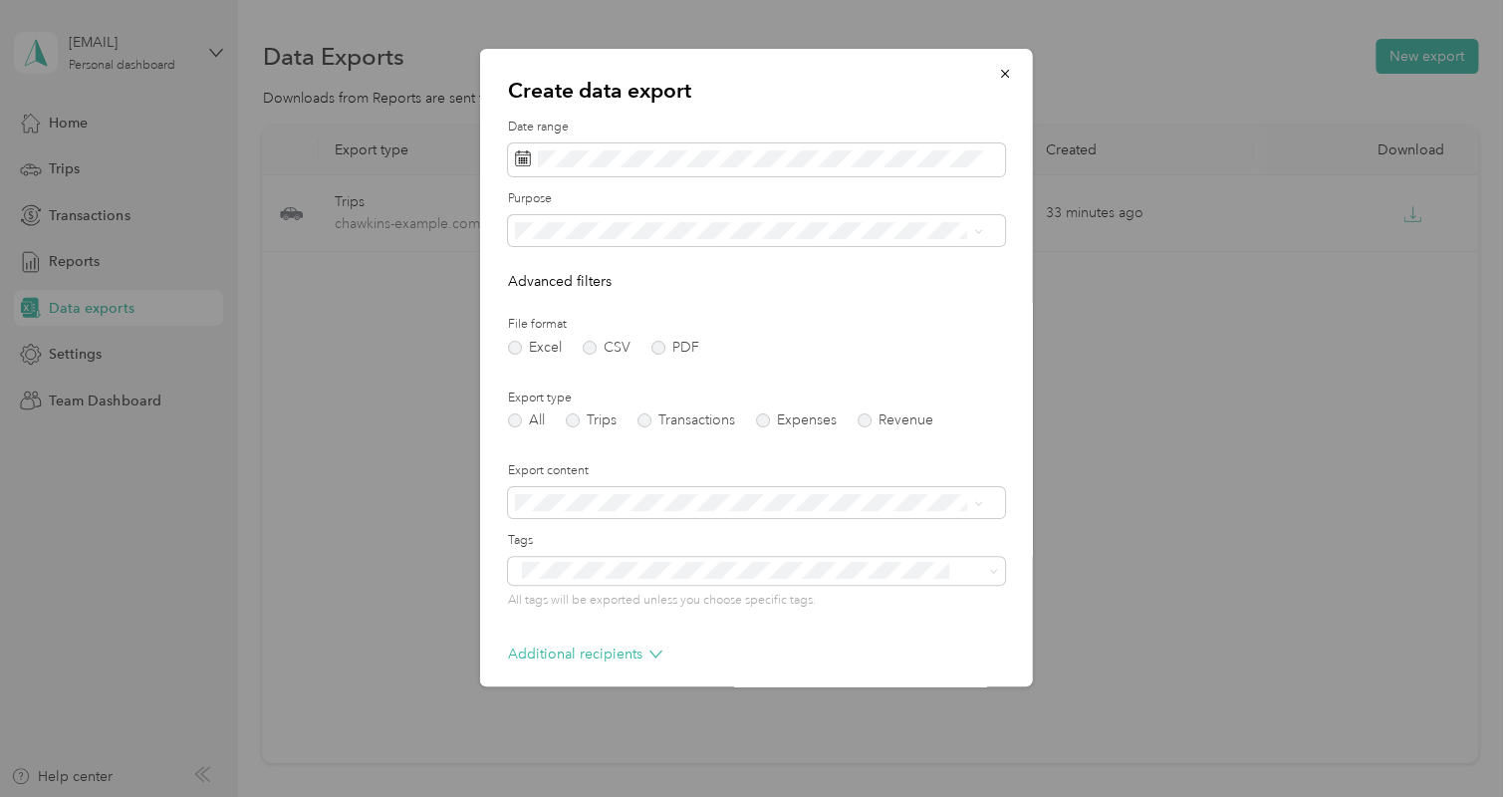 click on "Work" at bounding box center [748, 293] 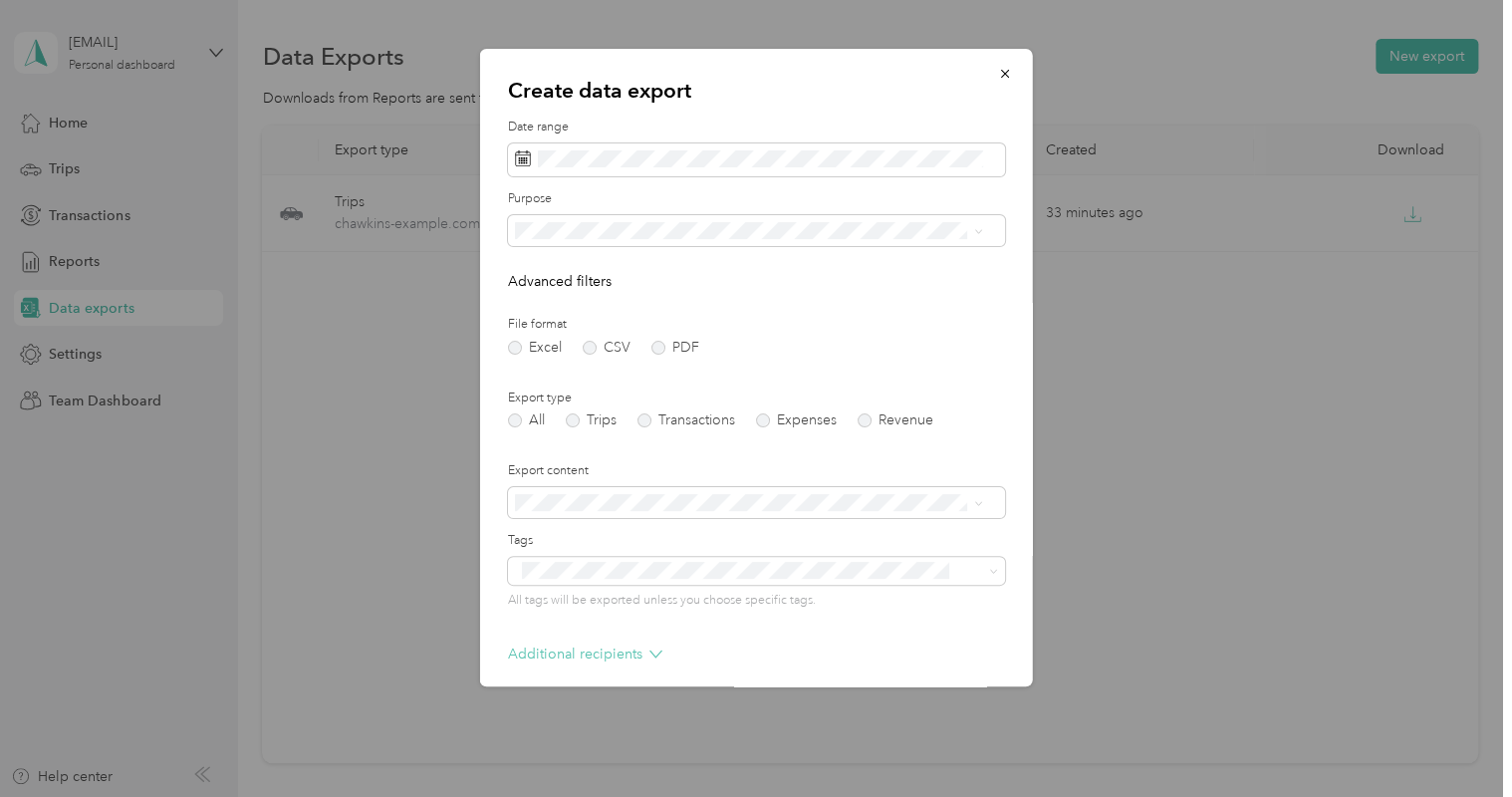 click 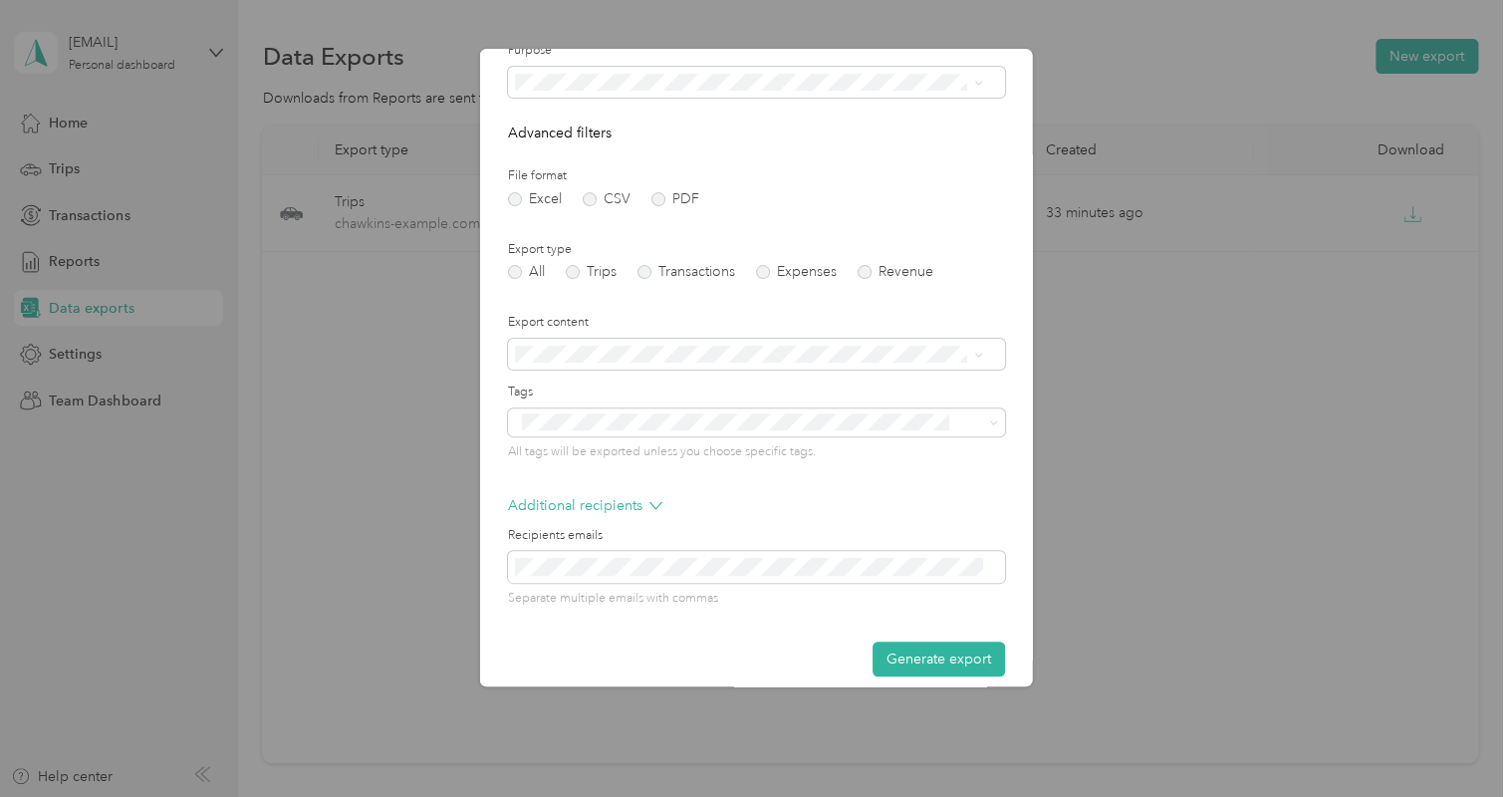 scroll, scrollTop: 152, scrollLeft: 0, axis: vertical 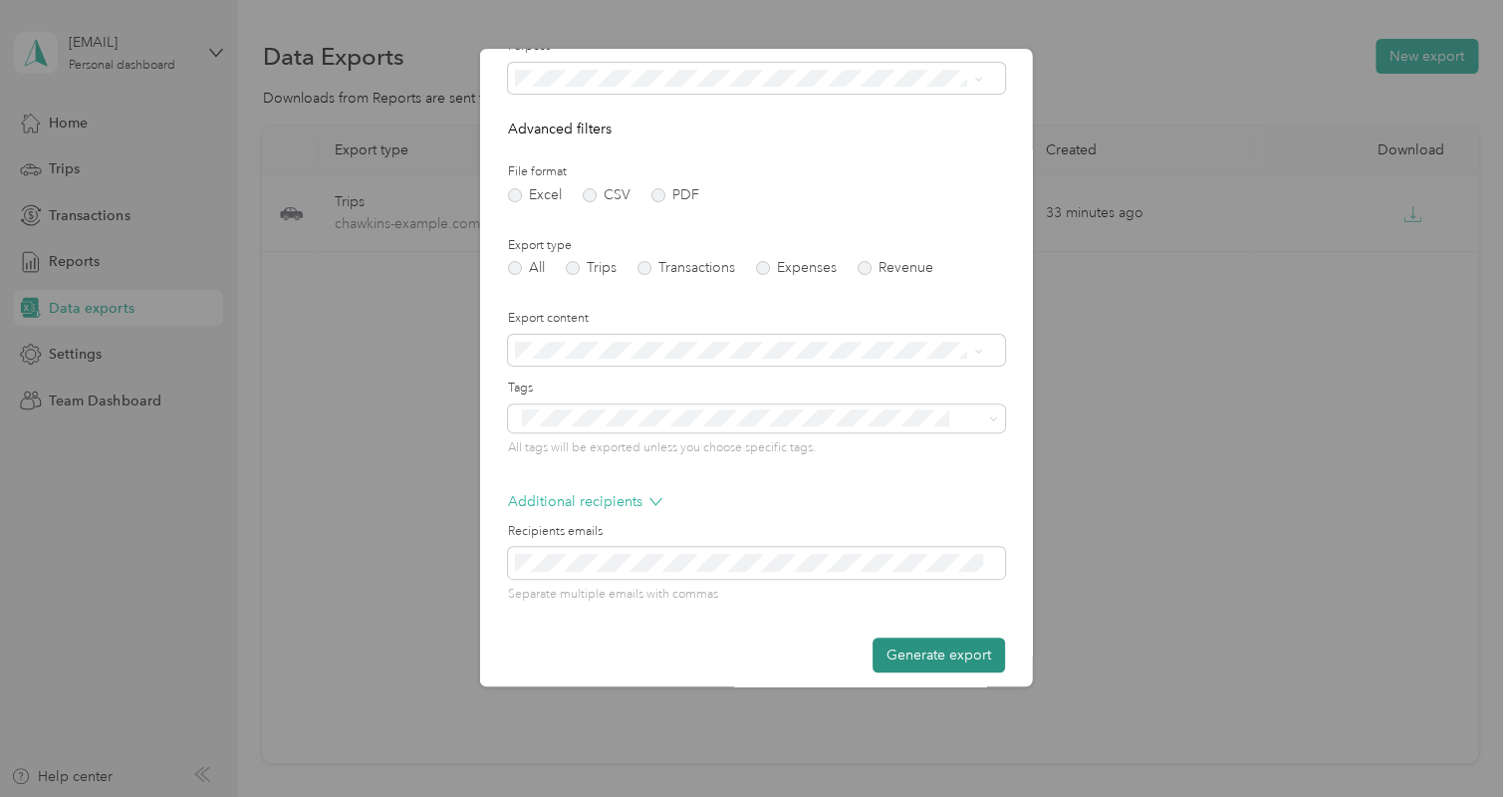 click on "Generate export" at bounding box center [938, 655] 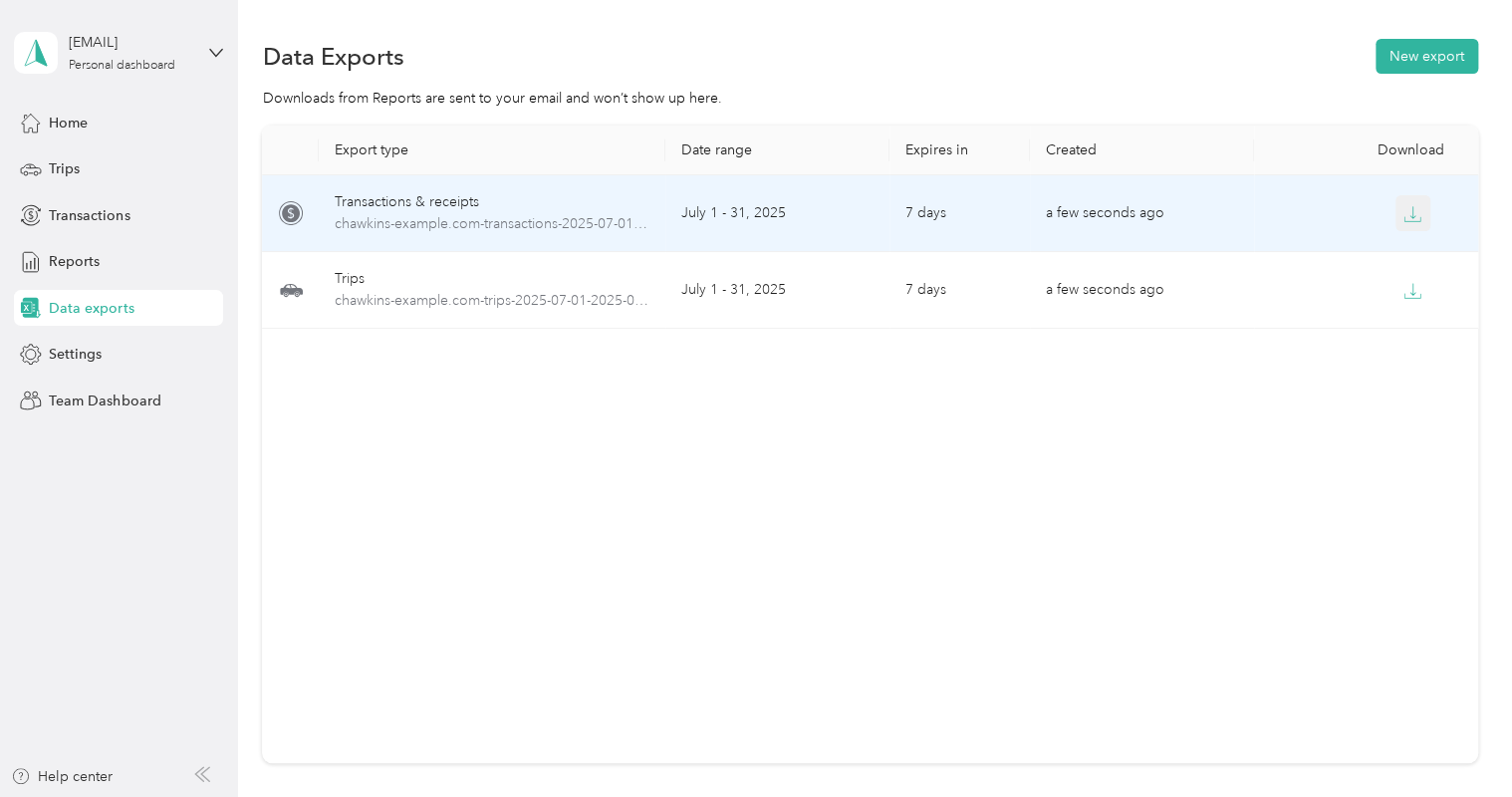 click 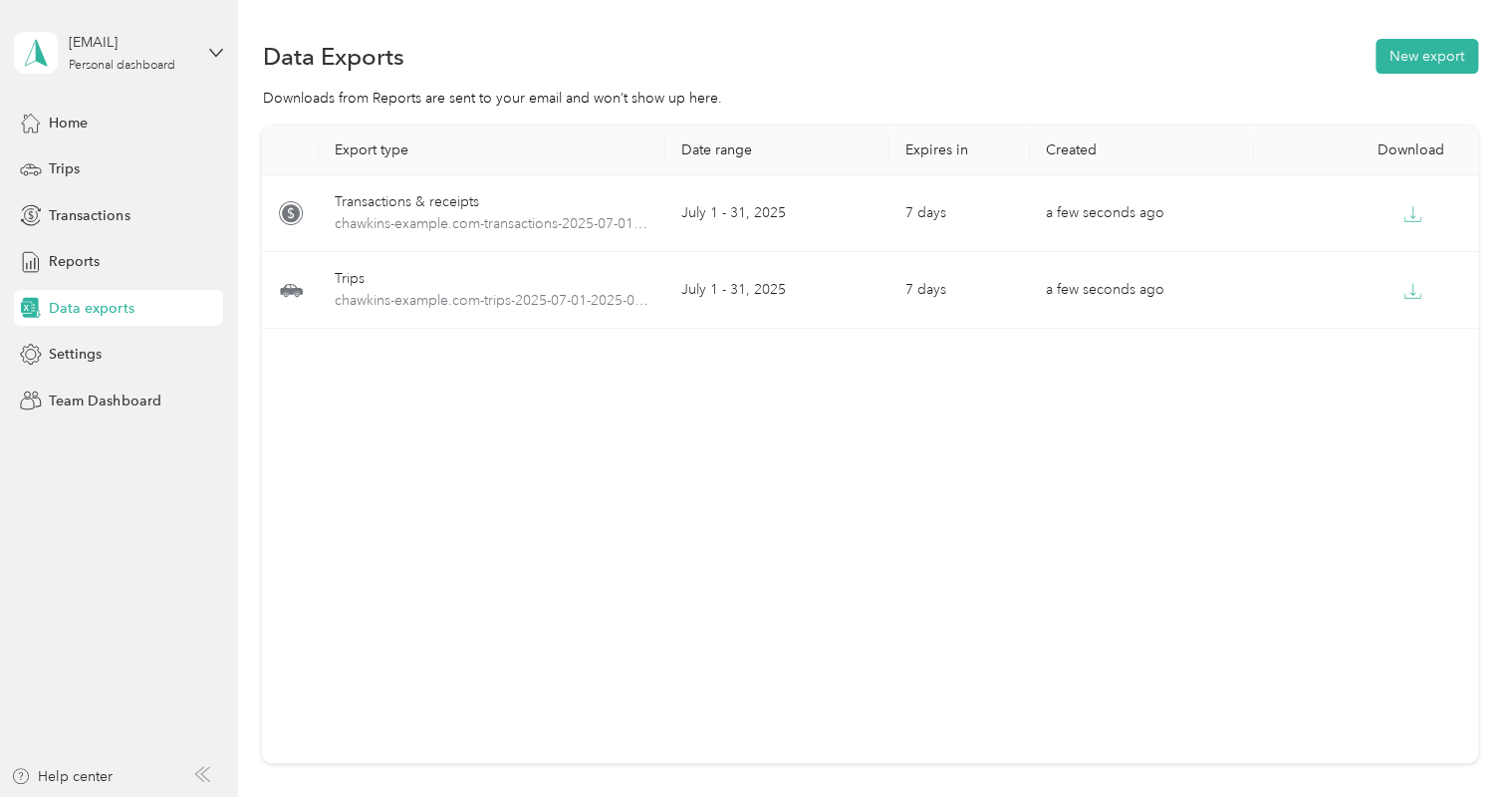 click on "Export type Date range Expires in Created Download             Transactions & receipts chawkins-wardintltrucks.com-transactions-2025-07-01-2025-07-31.xlsx July 1 - 31, 2025 7 days a few seconds ago Trips chawkins-wardintltrucks.com-trips-2025-07-01-2025-07-31.xlsx July 1 - 31, 2025 7 days a few seconds ago" at bounding box center (870, 444) 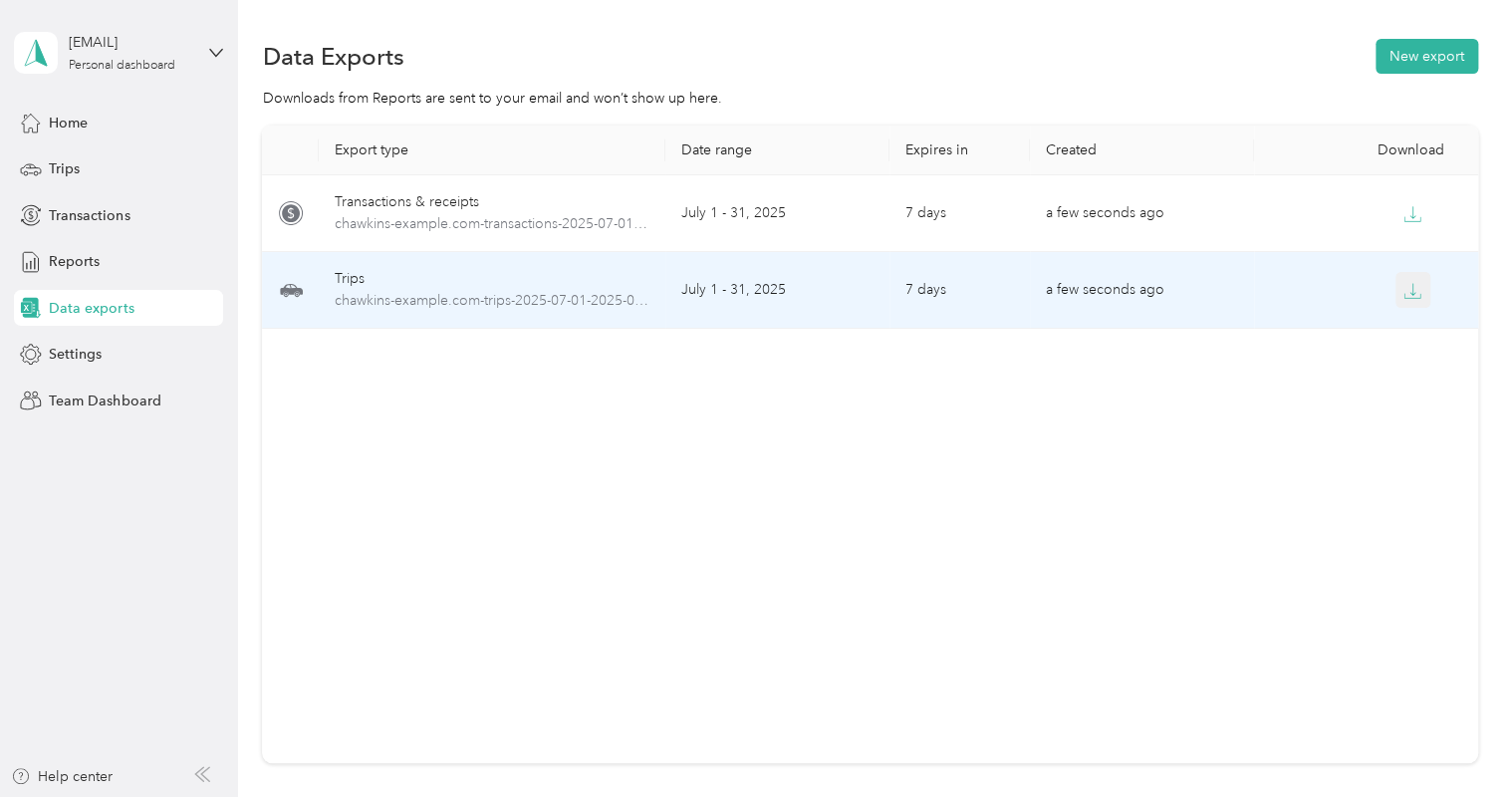 click 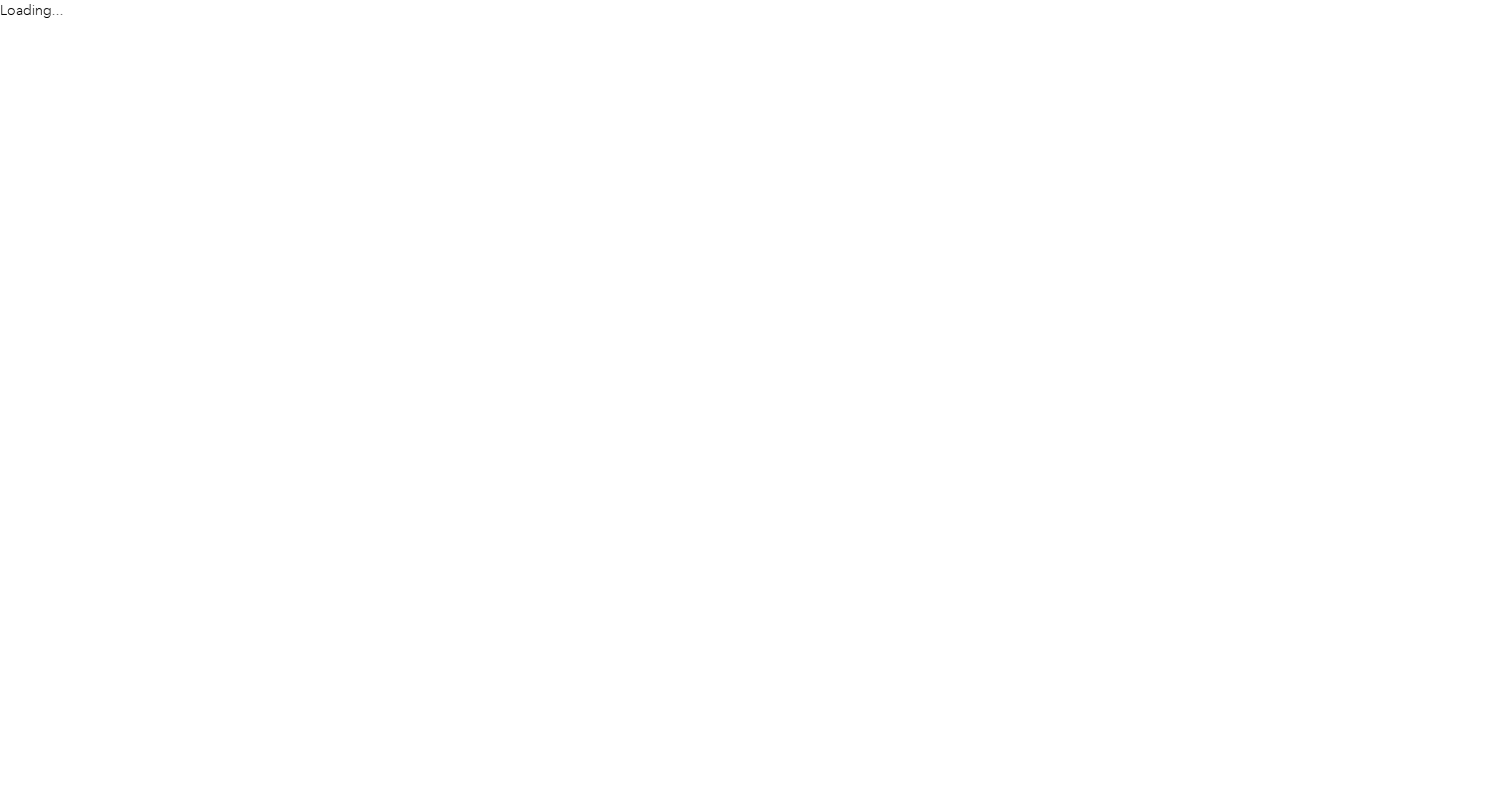 scroll, scrollTop: 0, scrollLeft: 0, axis: both 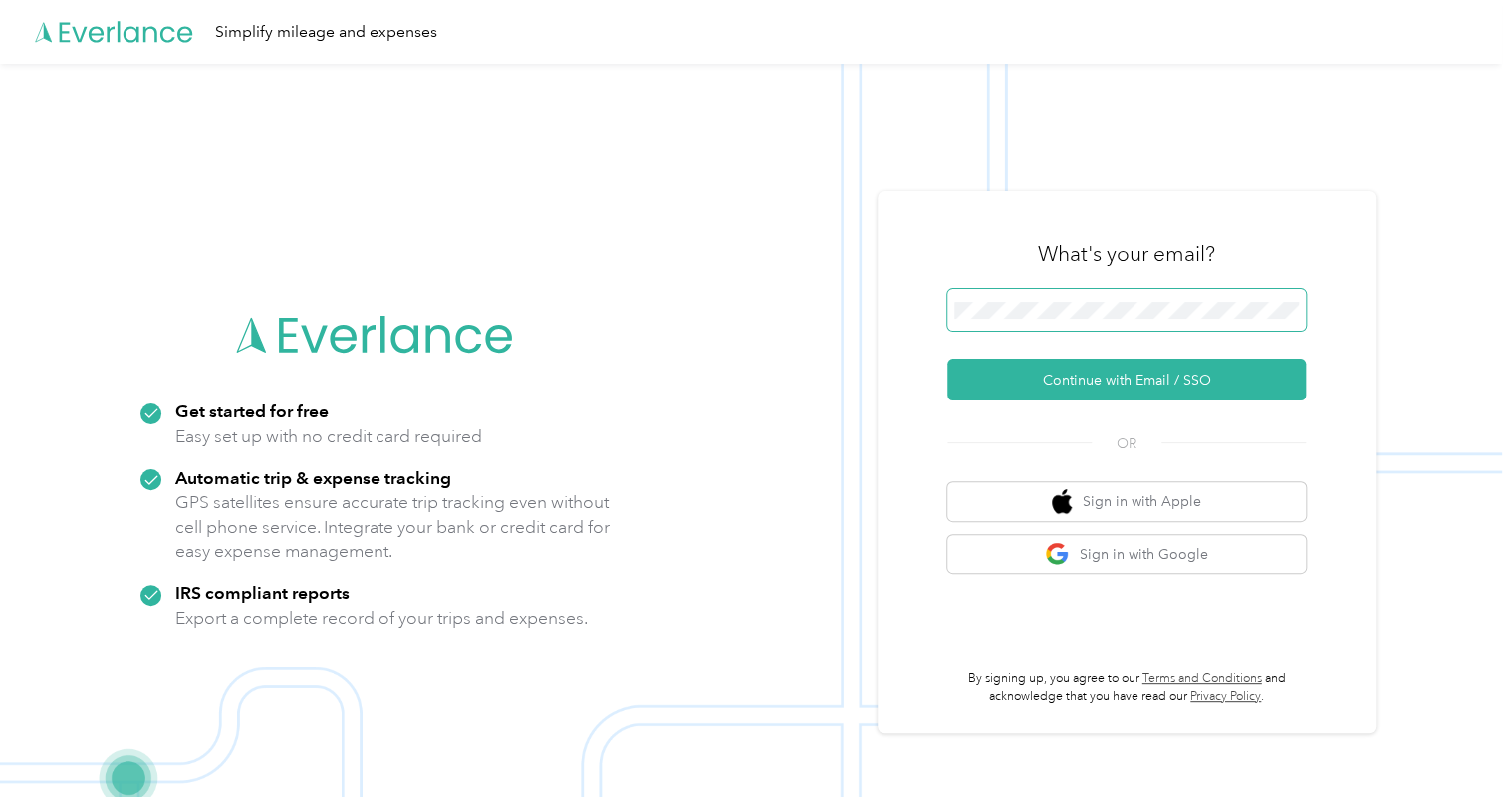 click at bounding box center [1127, 310] 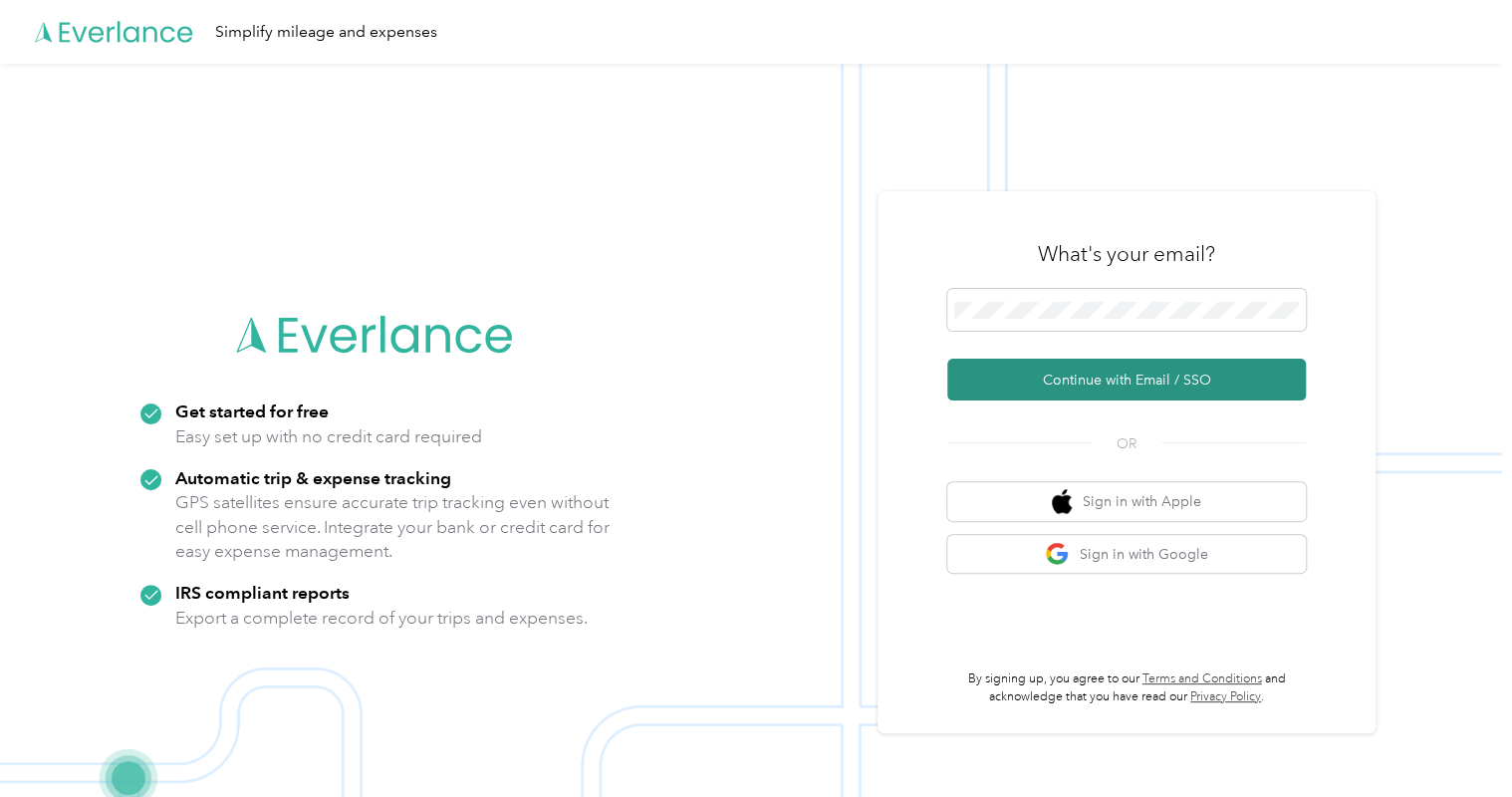 drag, startPoint x: 1147, startPoint y: 329, endPoint x: 1125, endPoint y: 381, distance: 56.462377 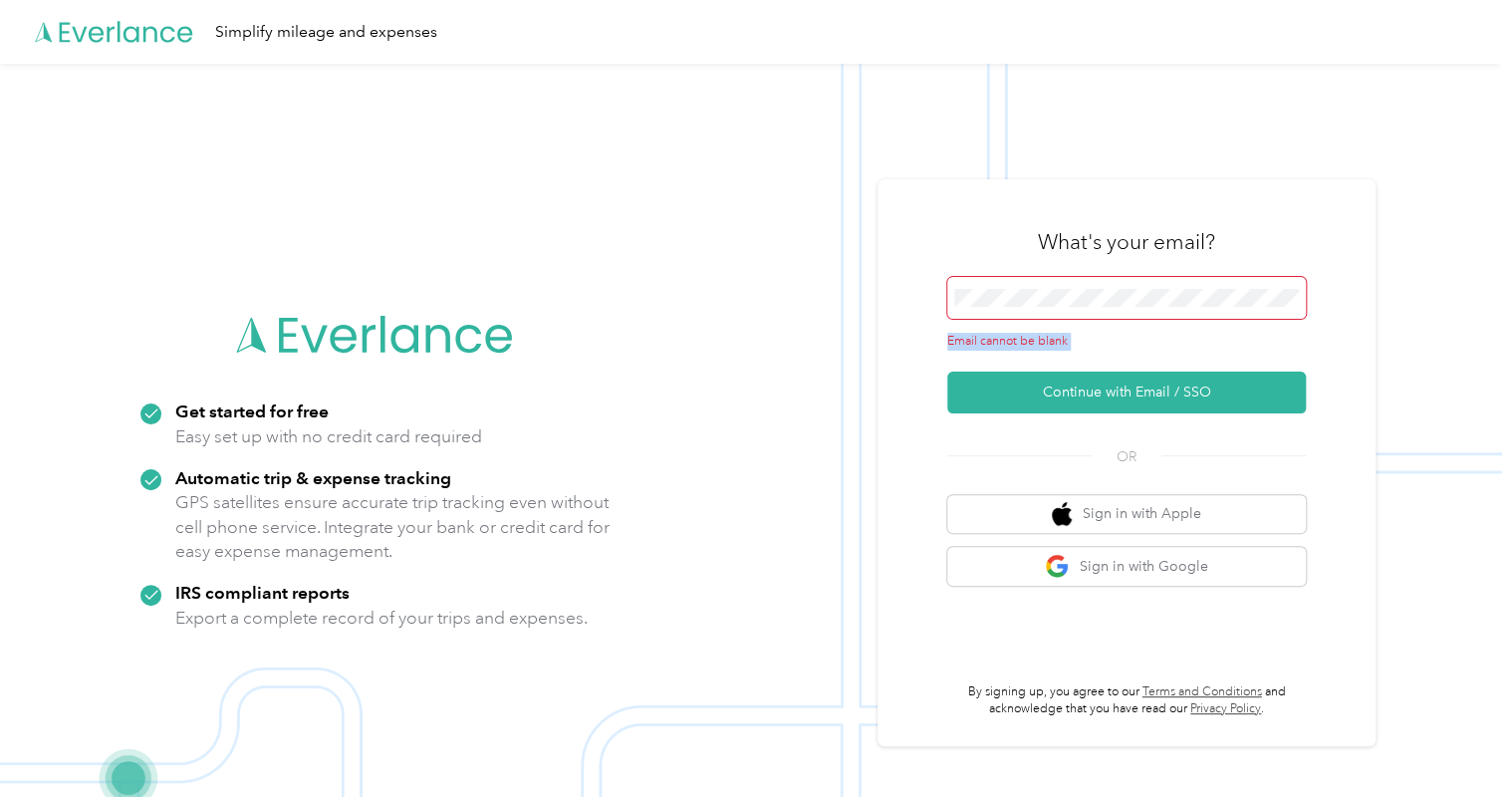 click at bounding box center [1127, 298] 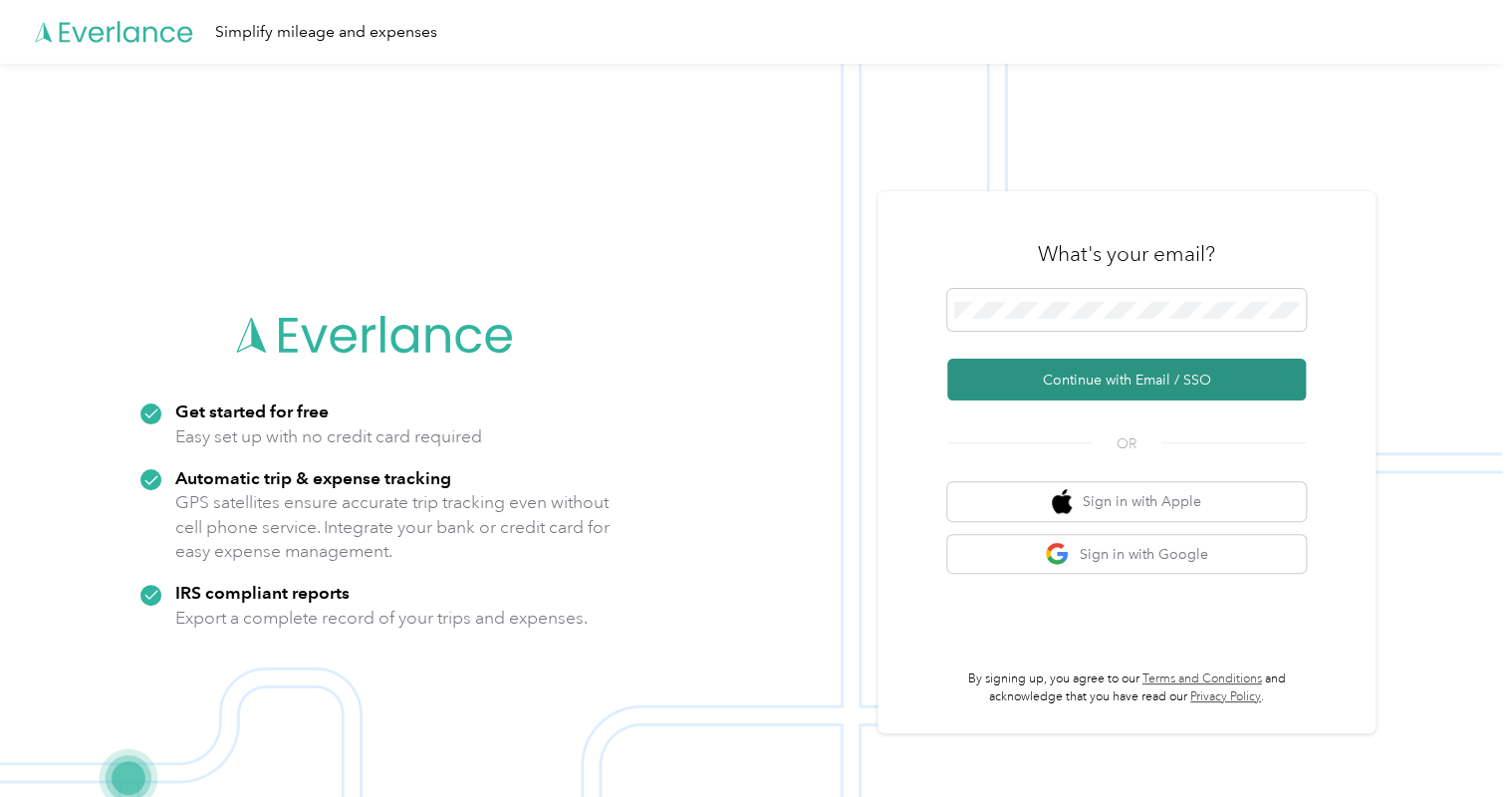 click on "Continue with Email / SSO" at bounding box center [1127, 380] 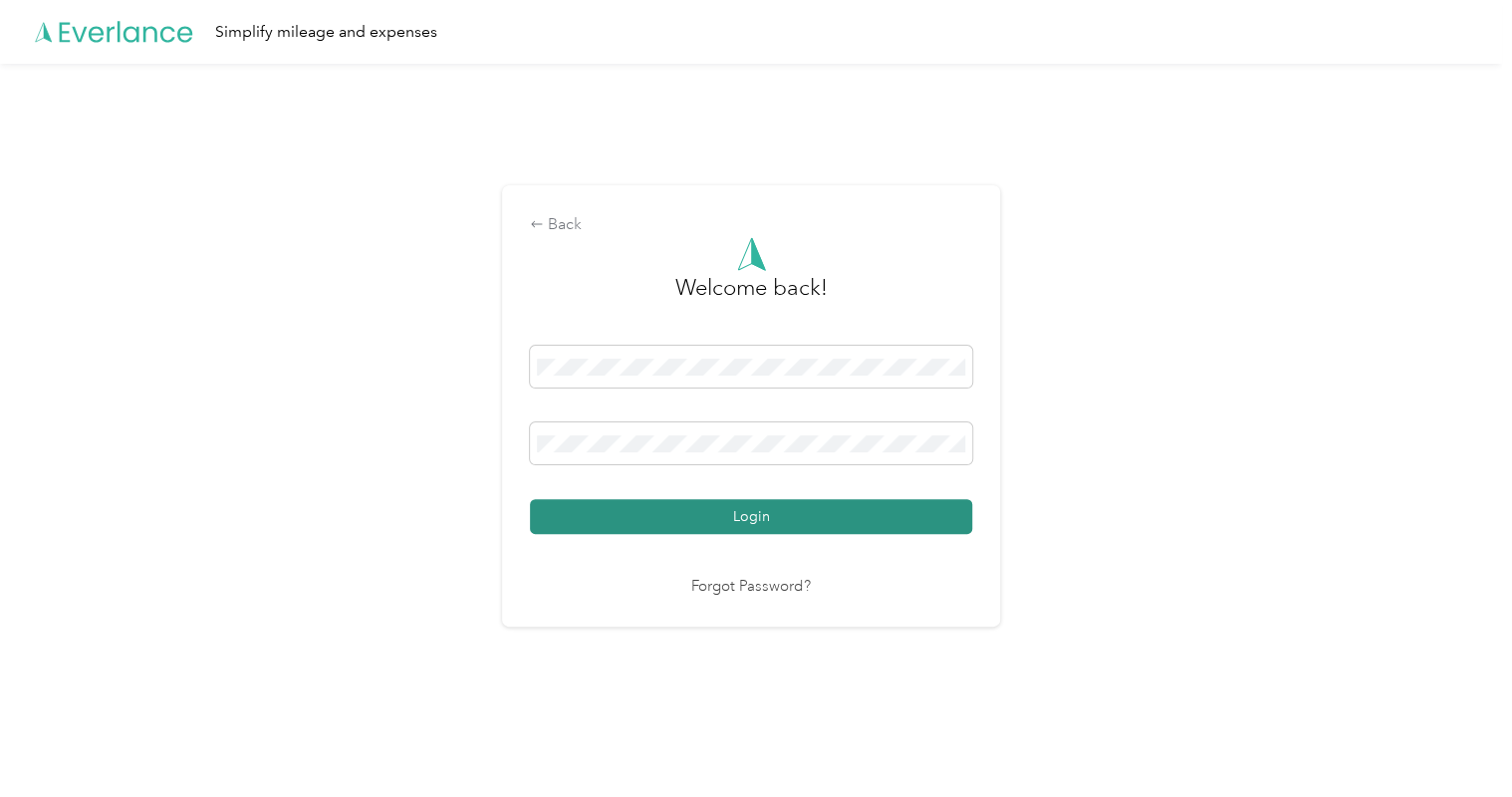 click on "Login" at bounding box center [751, 516] 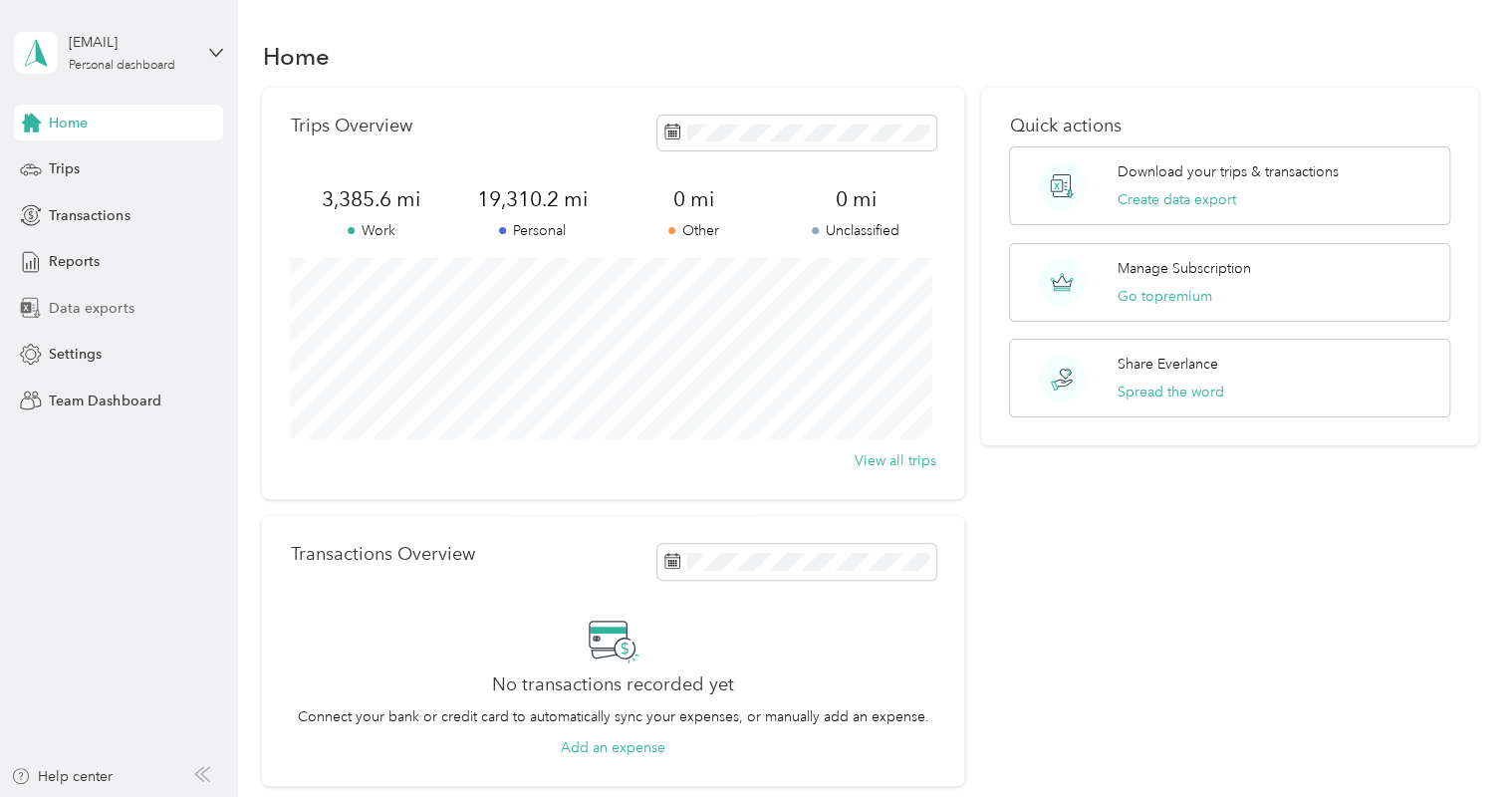 click on "Data exports" at bounding box center (91, 308) 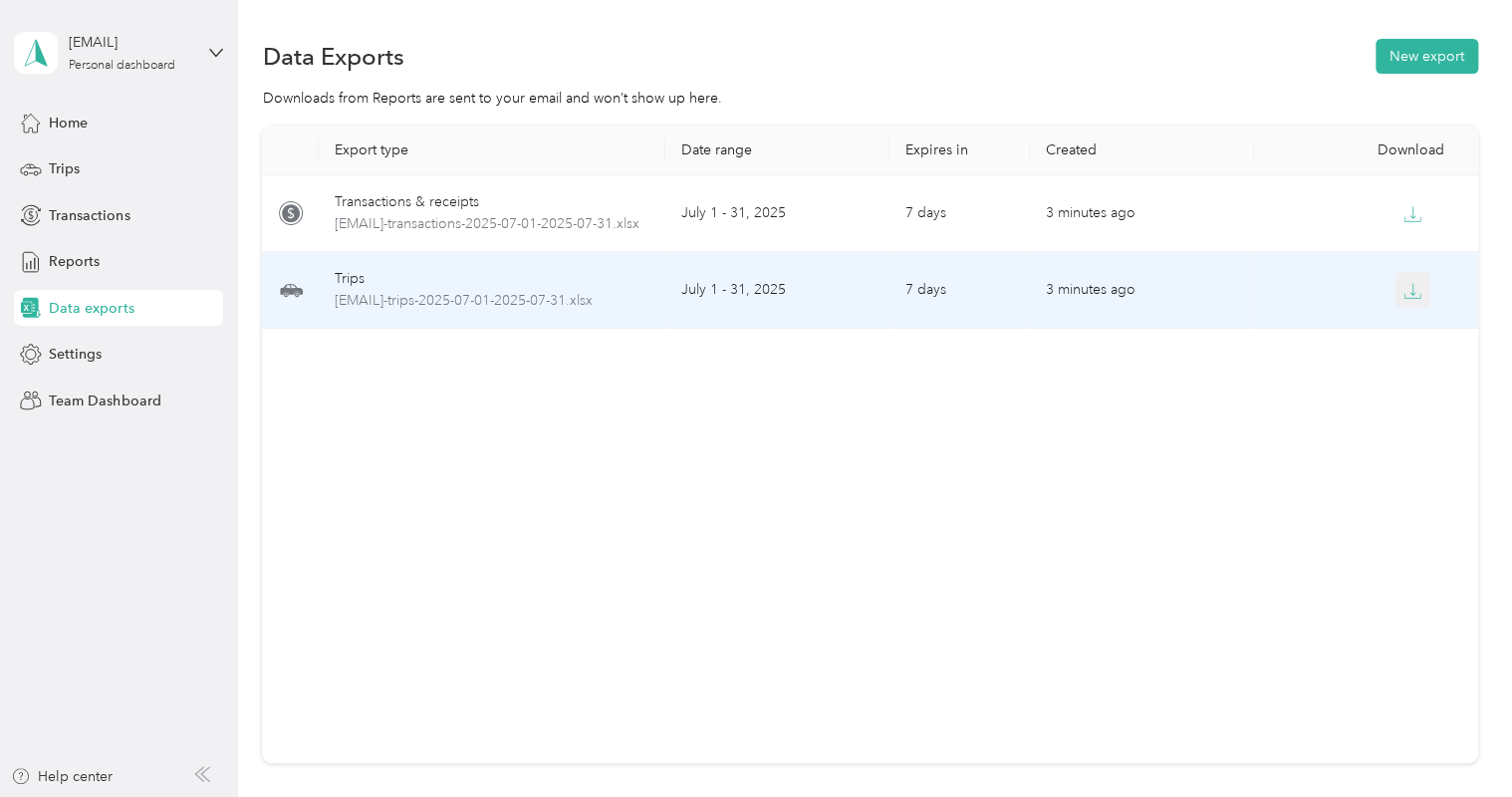 click 